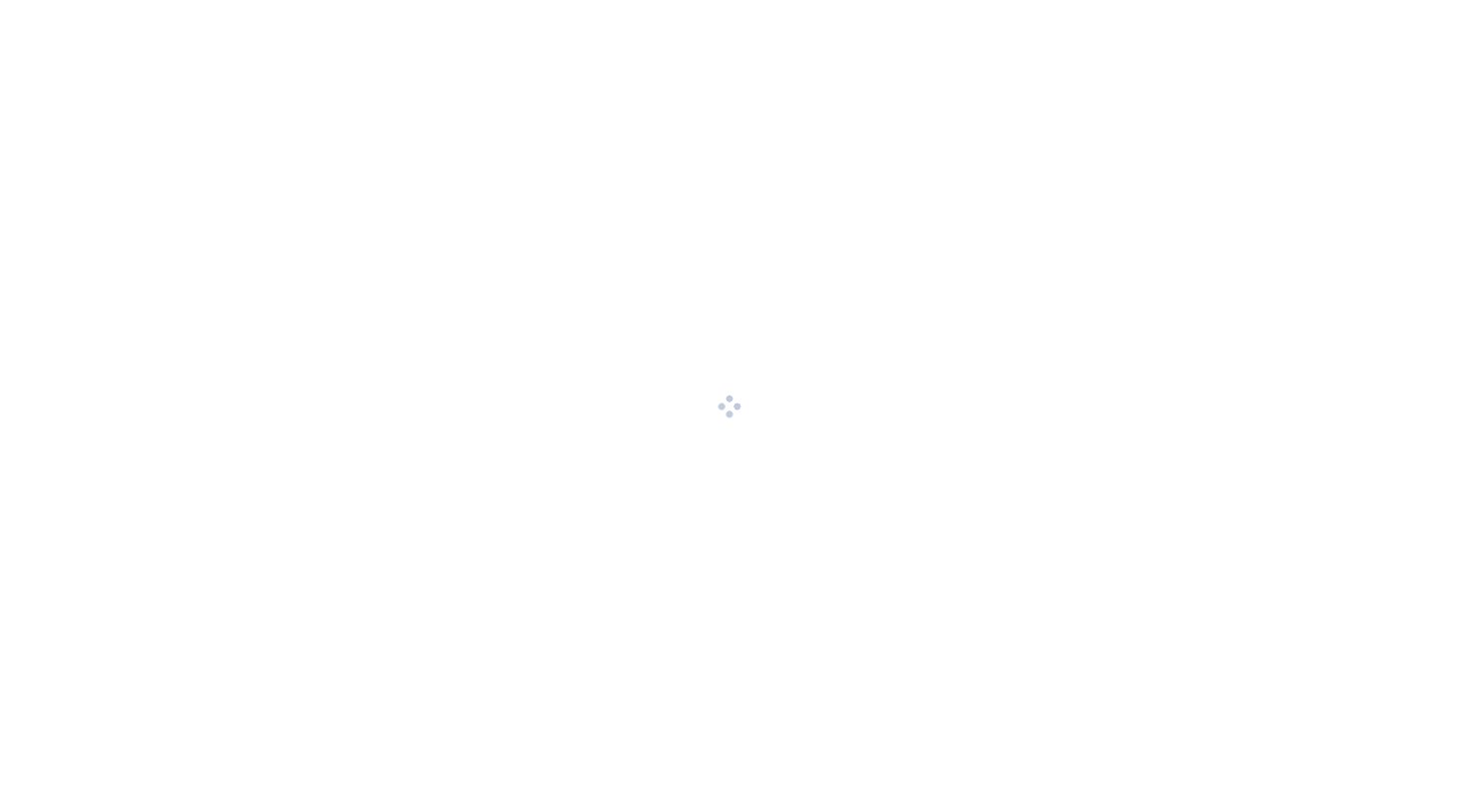 scroll, scrollTop: 0, scrollLeft: 0, axis: both 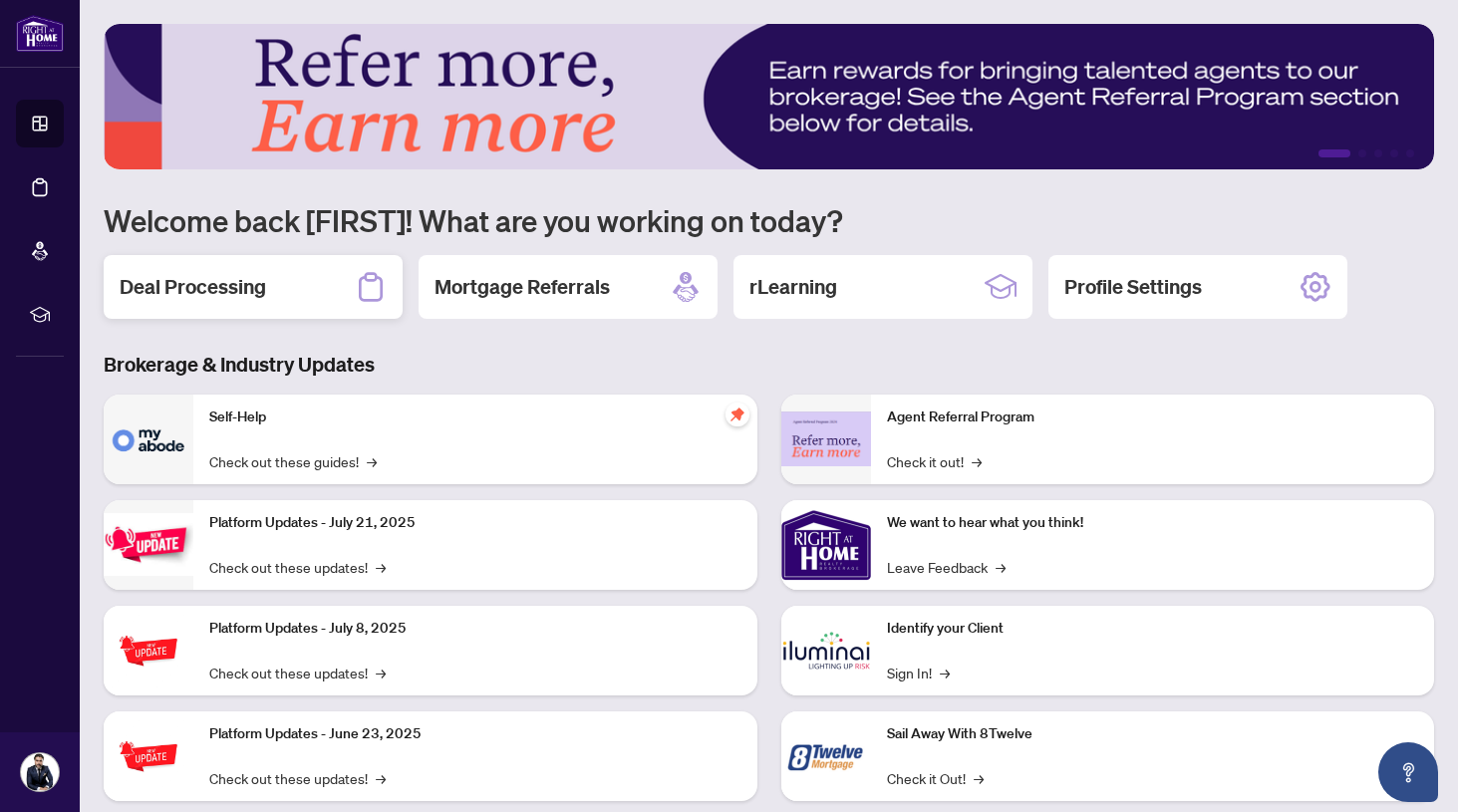 click on "Deal Processing" at bounding box center [192, 287] 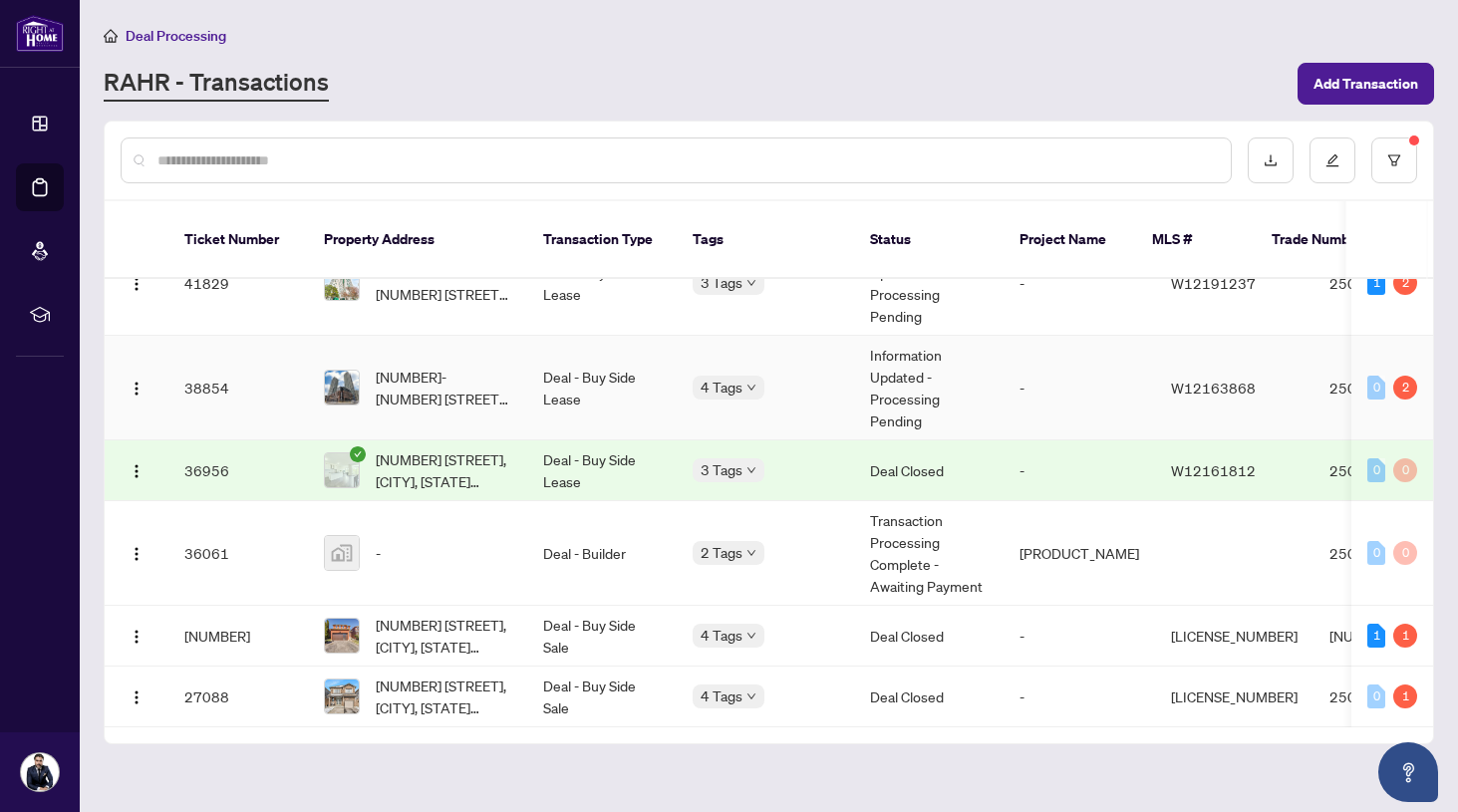 scroll, scrollTop: 236, scrollLeft: 0, axis: vertical 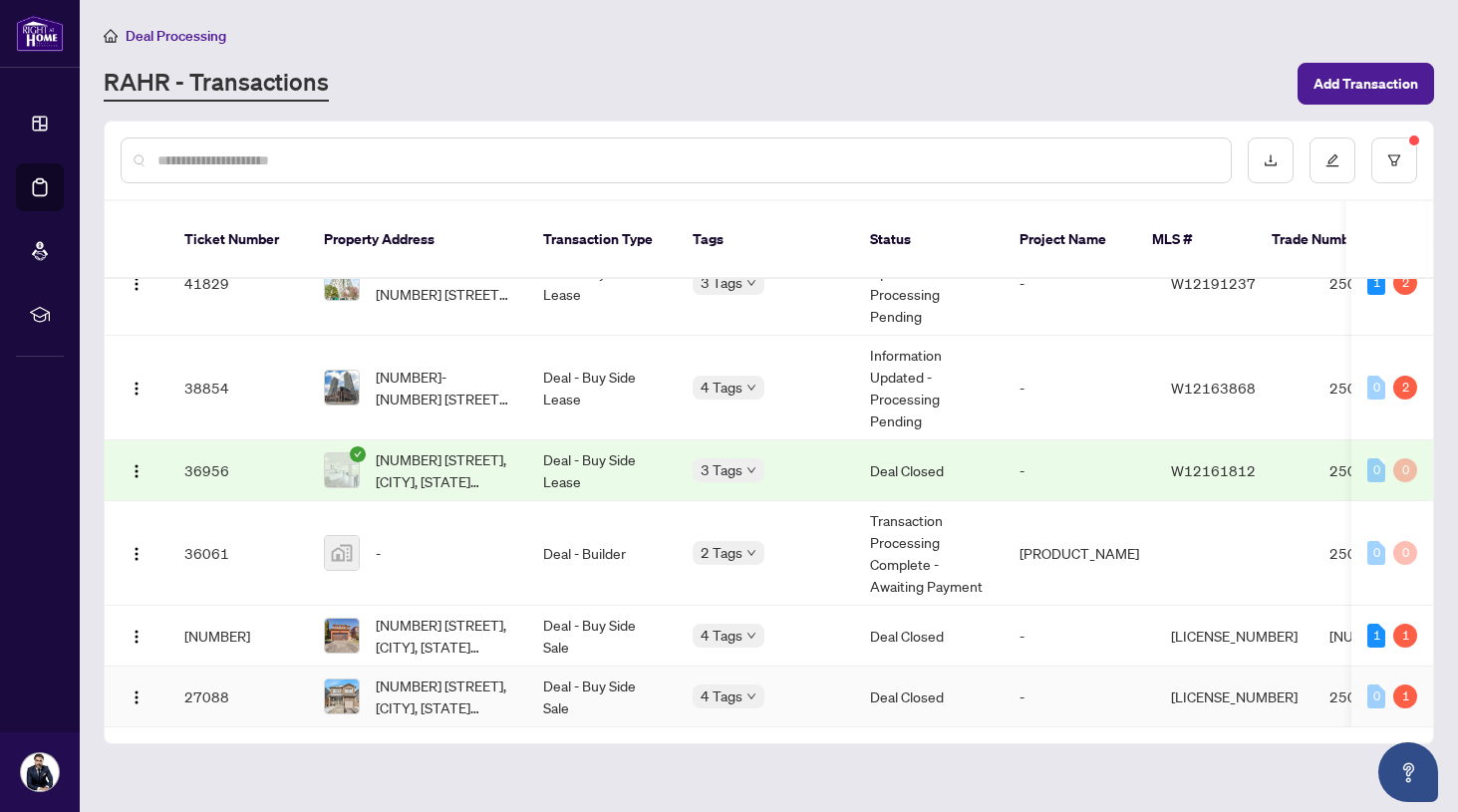 click on "[NUMBER] [STREET], [CITY], [STATE] [POSTAL_CODE], [COUNTRY]" at bounding box center [443, 696] 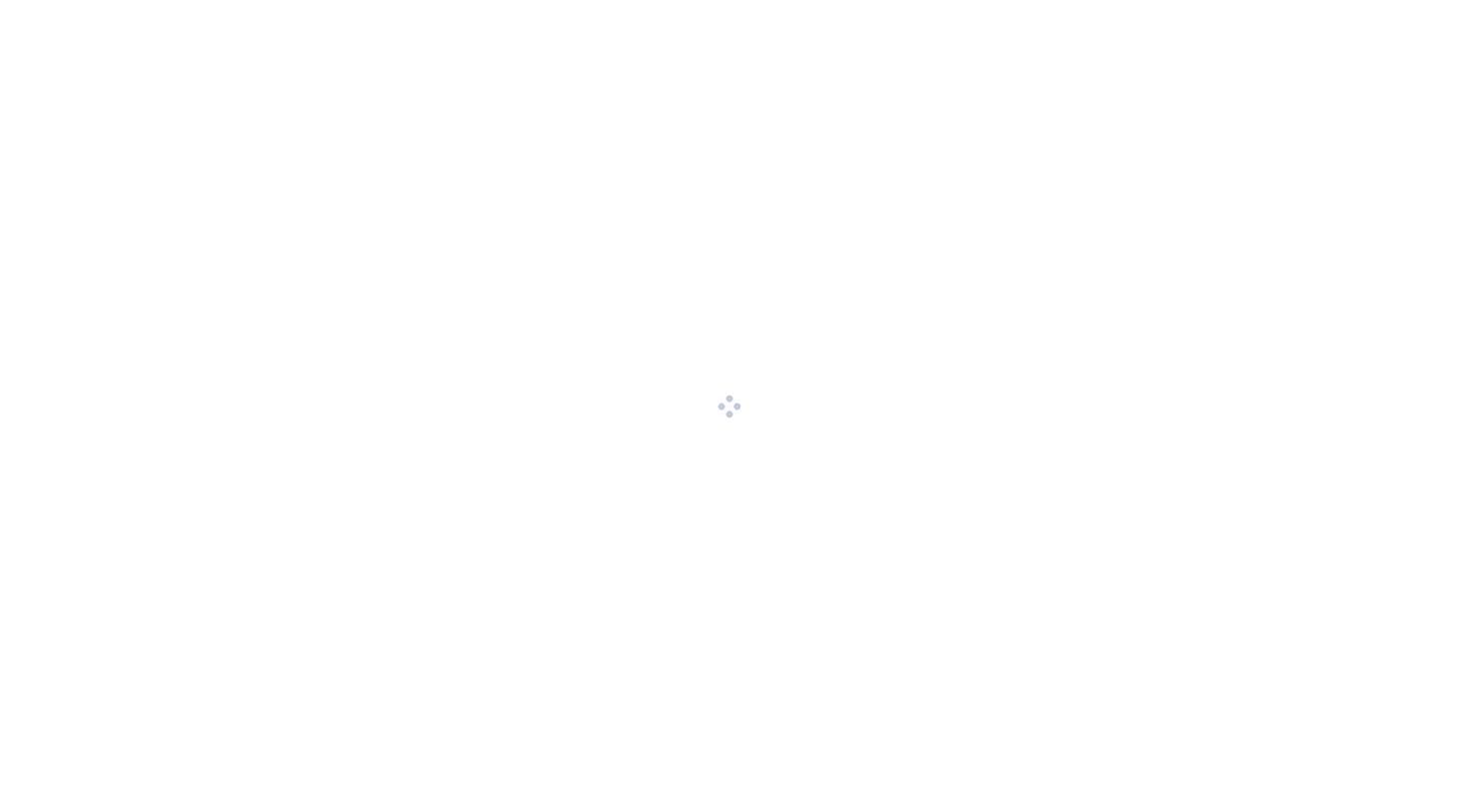 scroll, scrollTop: 0, scrollLeft: 0, axis: both 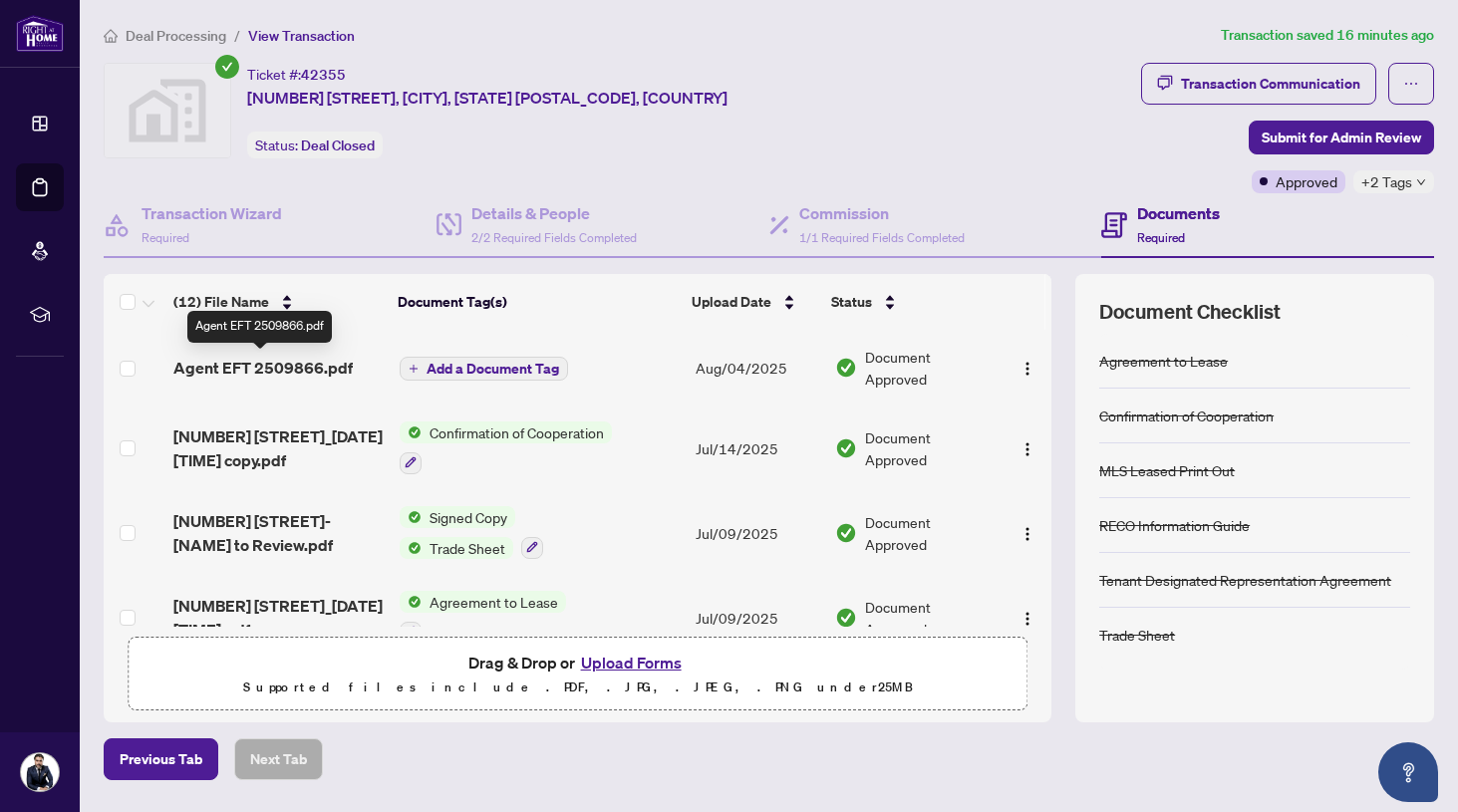 click on "Agent EFT [DOCUMENT_ID].pdf" at bounding box center (263, 368) 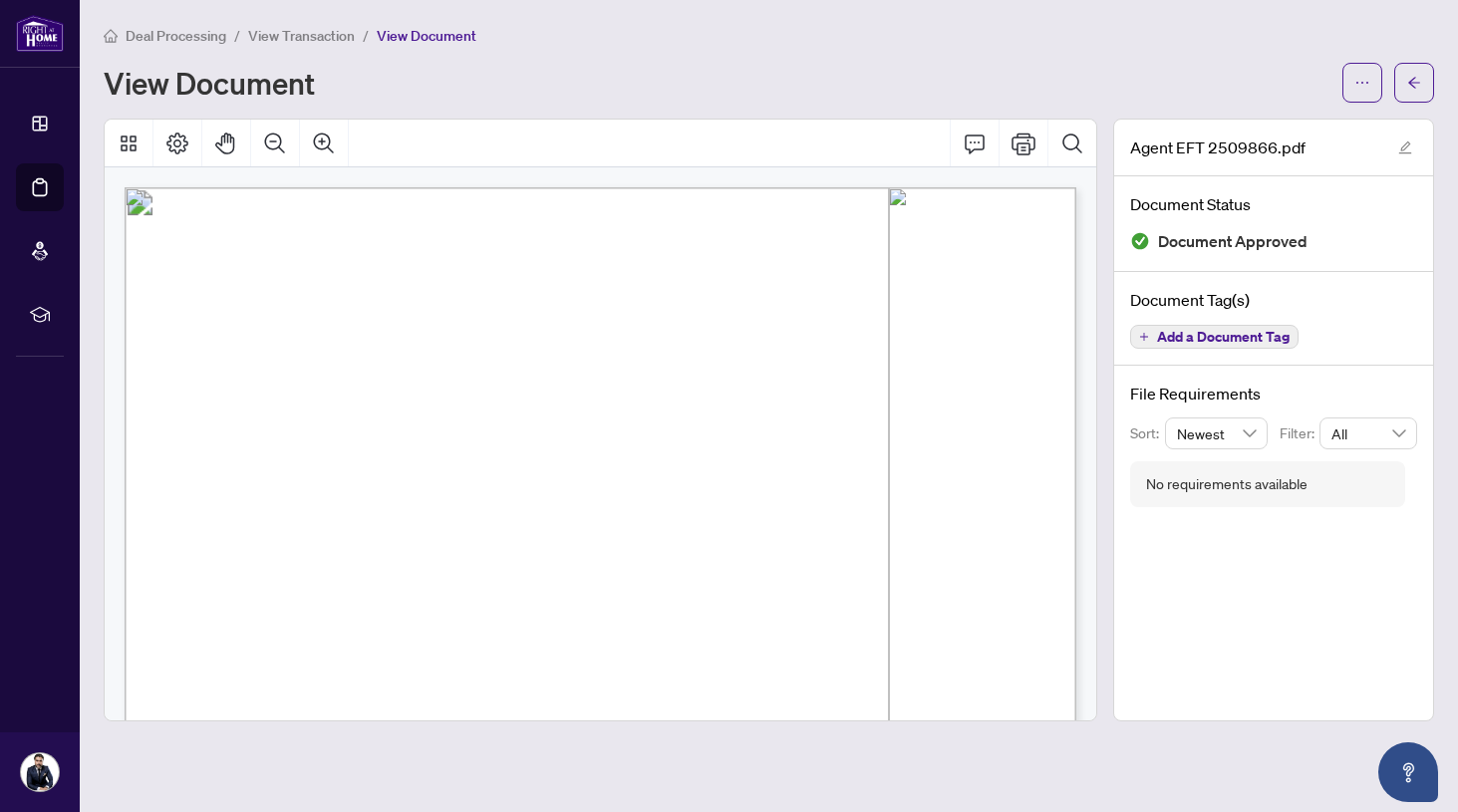 scroll, scrollTop: 0, scrollLeft: 0, axis: both 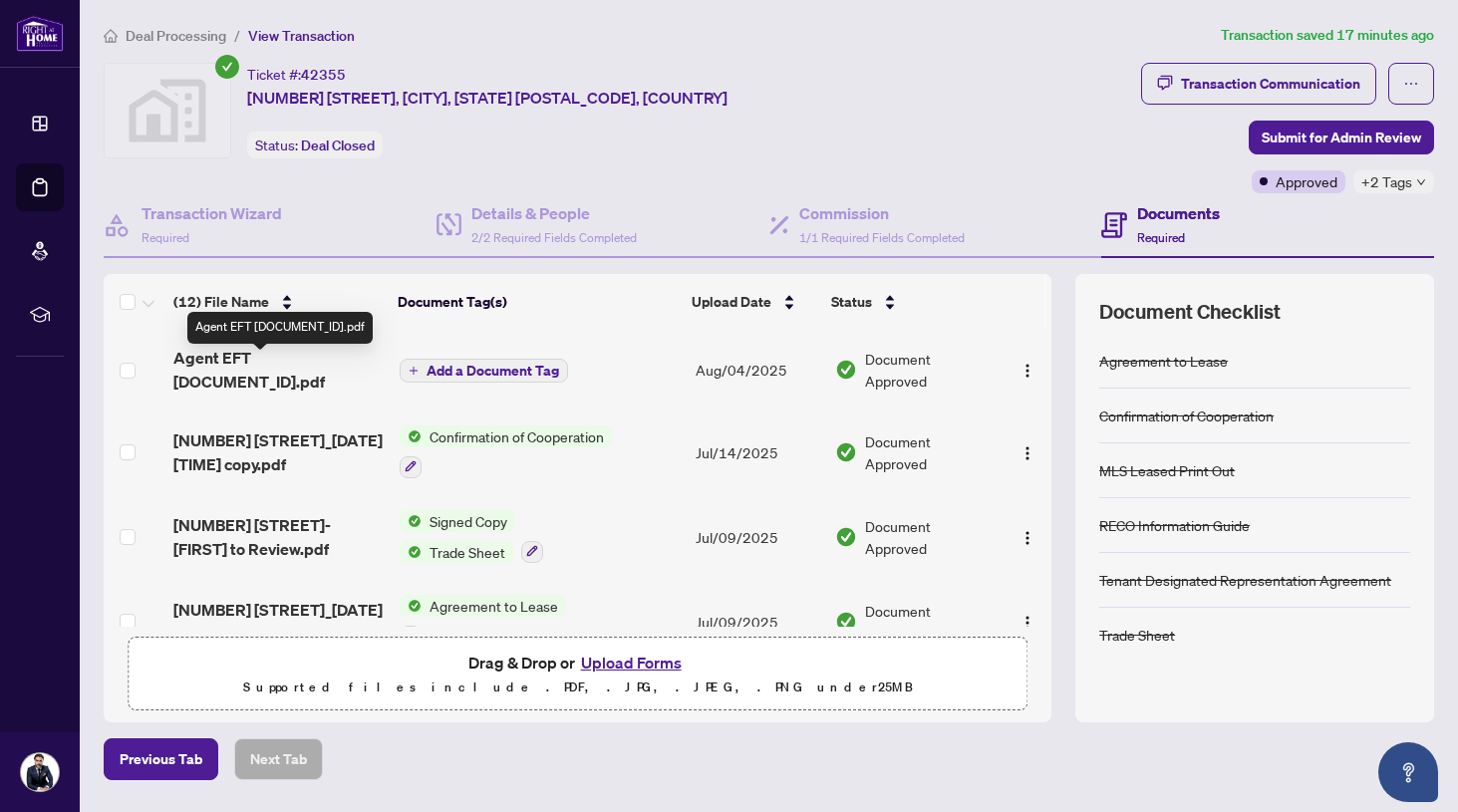 click on "Agent EFT [DOCUMENT_ID].pdf" at bounding box center [278, 370] 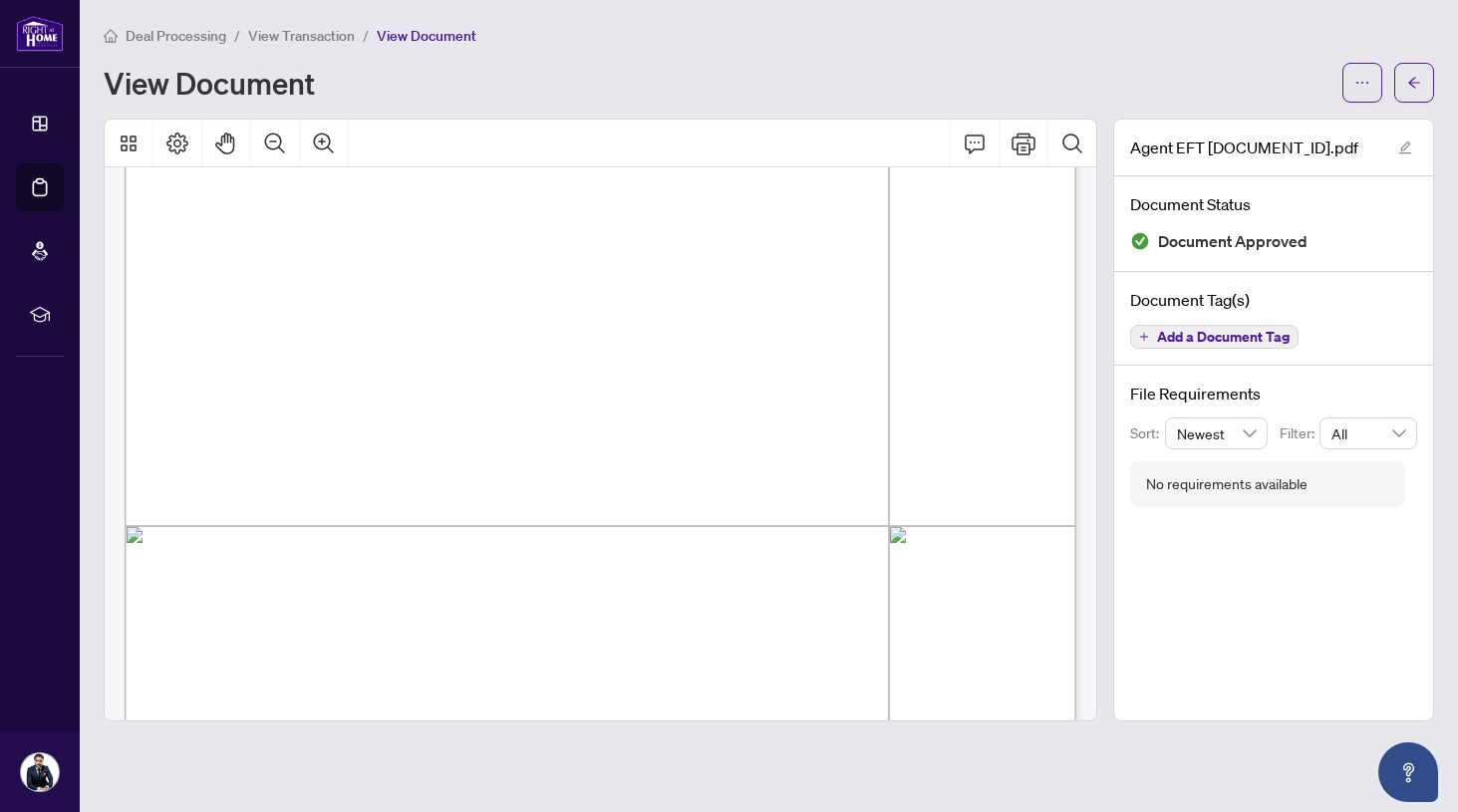 scroll, scrollTop: 411, scrollLeft: 0, axis: vertical 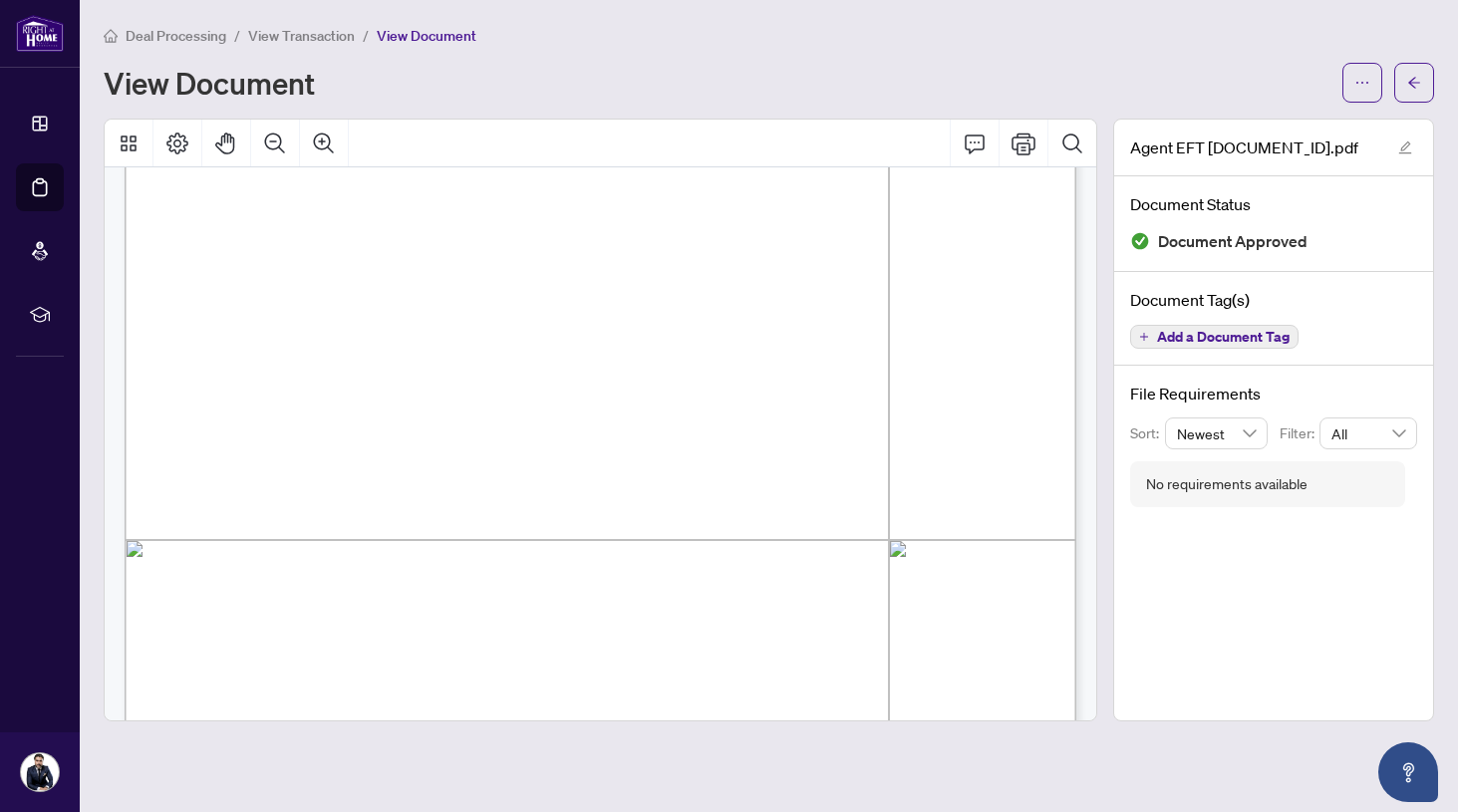 click on "Deal Processing" at bounding box center (175, 36) 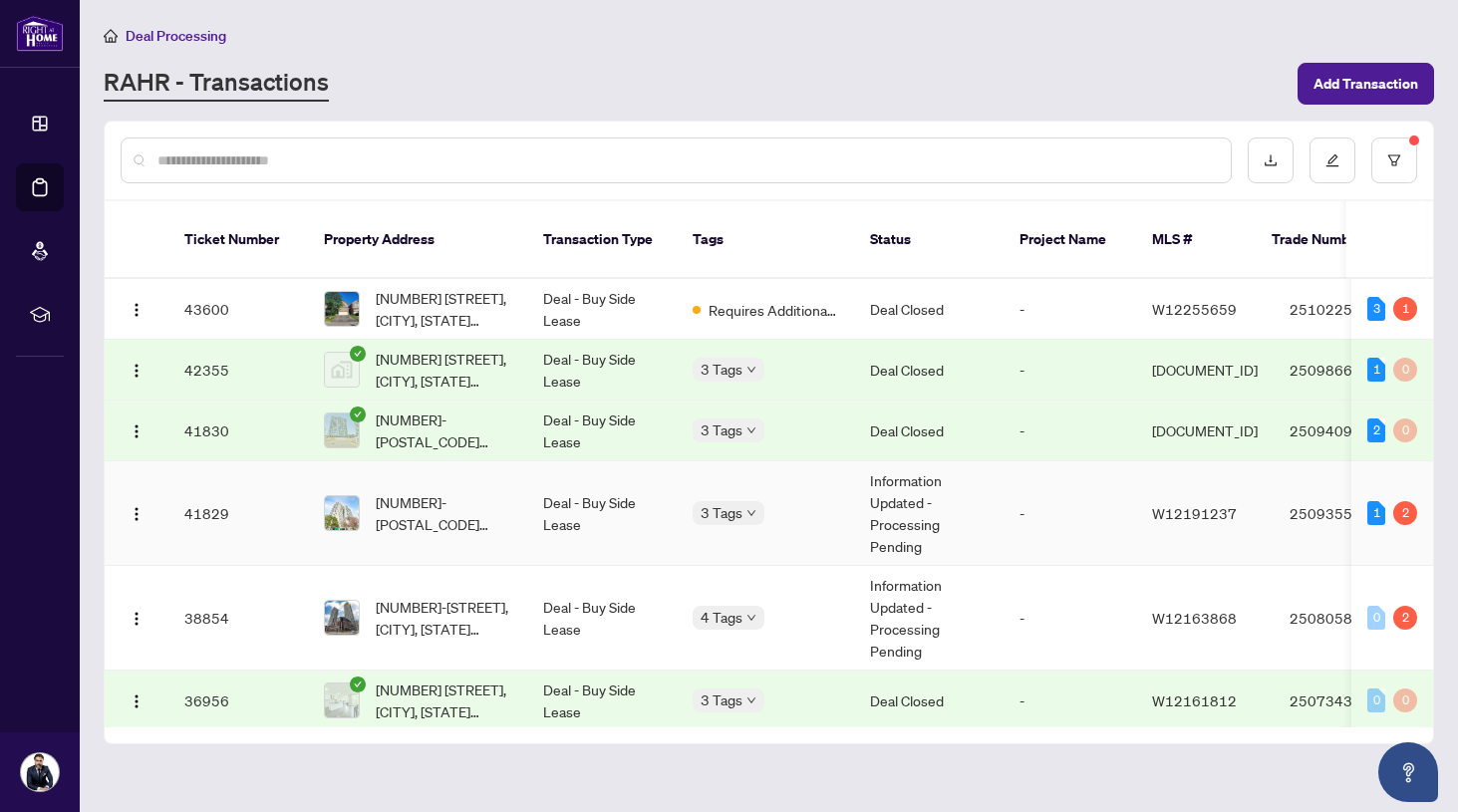 scroll, scrollTop: 0, scrollLeft: 0, axis: both 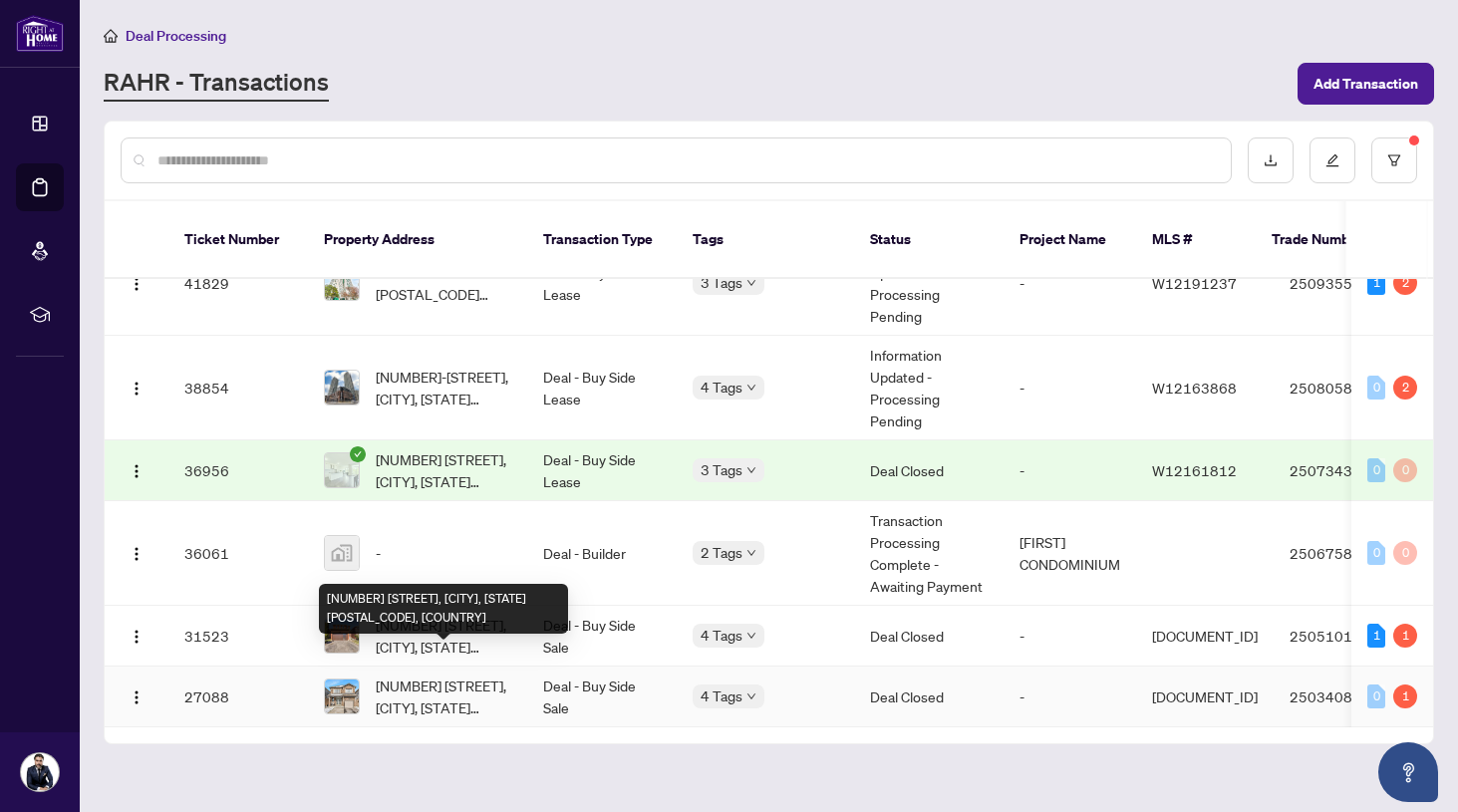 click on "[NUMBER] [STREET], [CITY], [STATE] [POSTAL_CODE], [COUNTRY]" at bounding box center [443, 696] 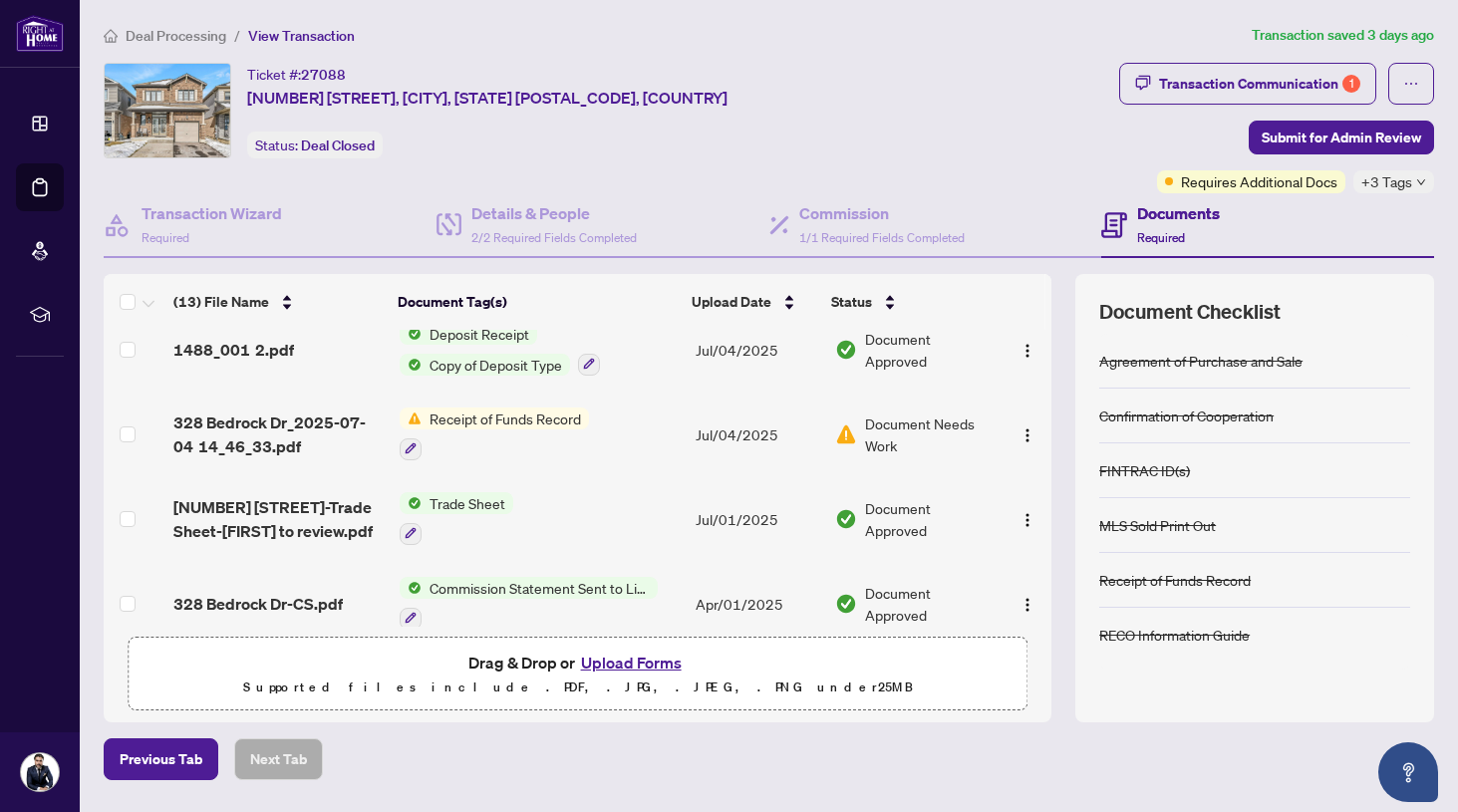 scroll, scrollTop: 394, scrollLeft: 0, axis: vertical 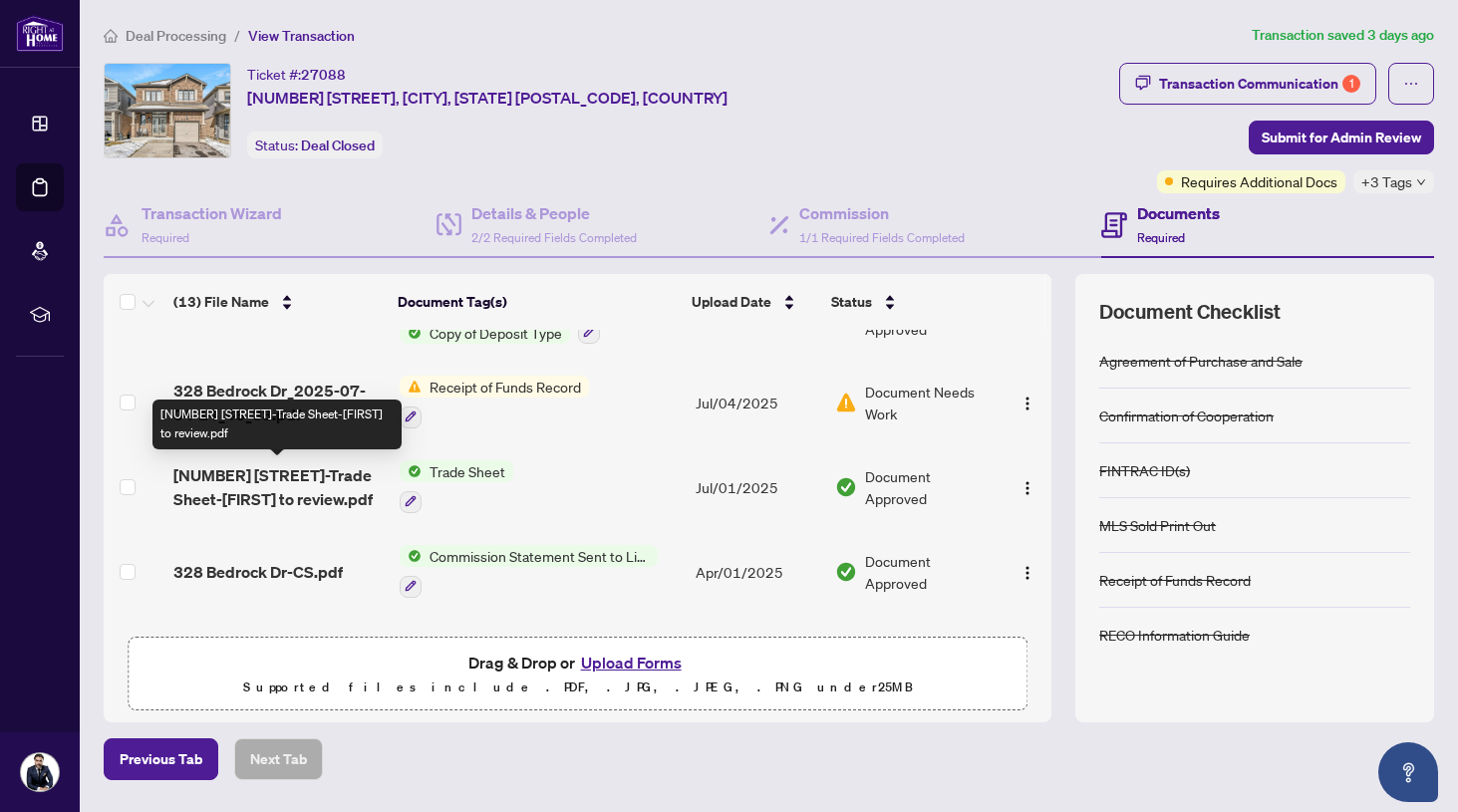 click on "[NUMBER] [STREET]-Trade Sheet-[FIRST] to review.pdf" at bounding box center [278, 487] 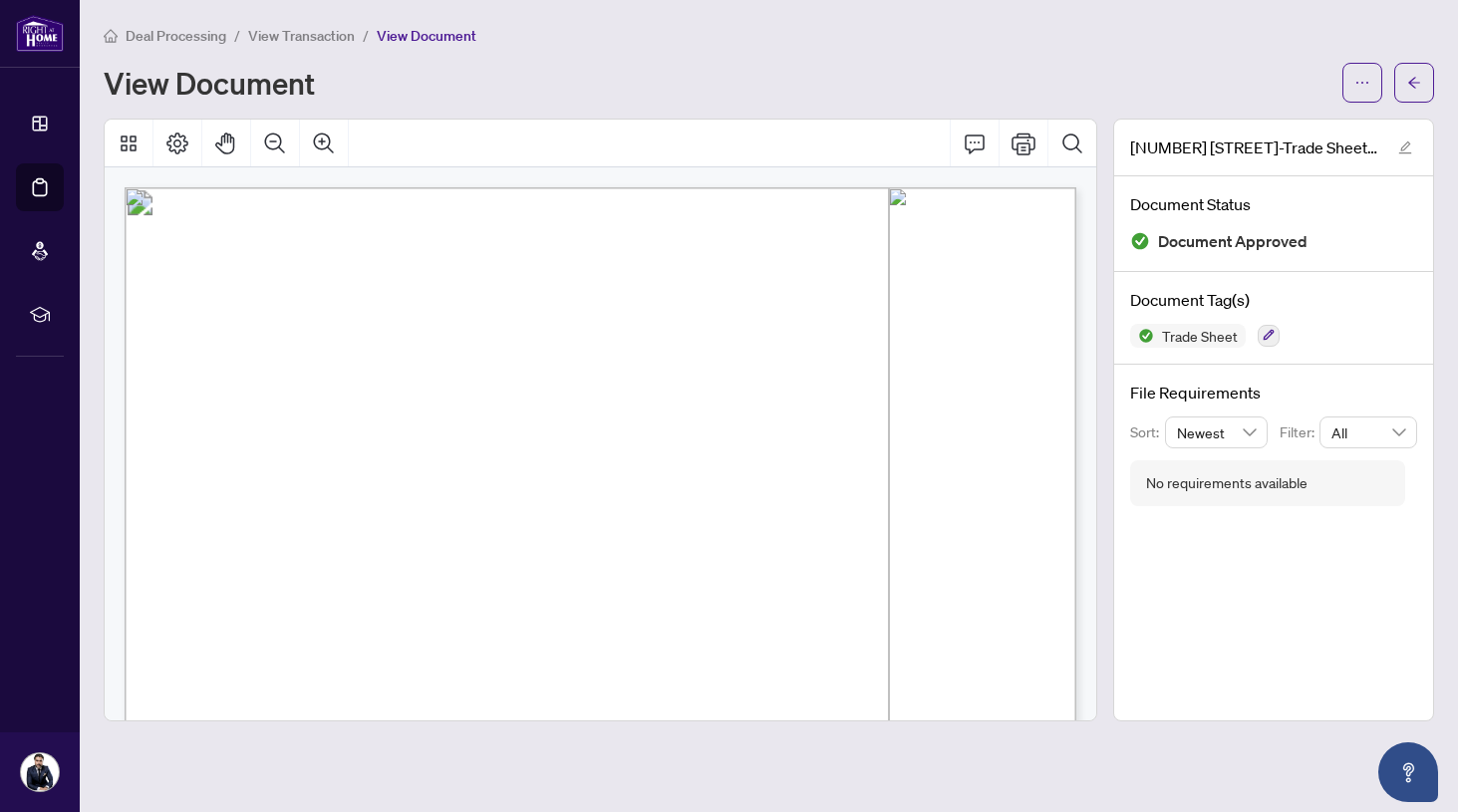 scroll, scrollTop: 0, scrollLeft: 0, axis: both 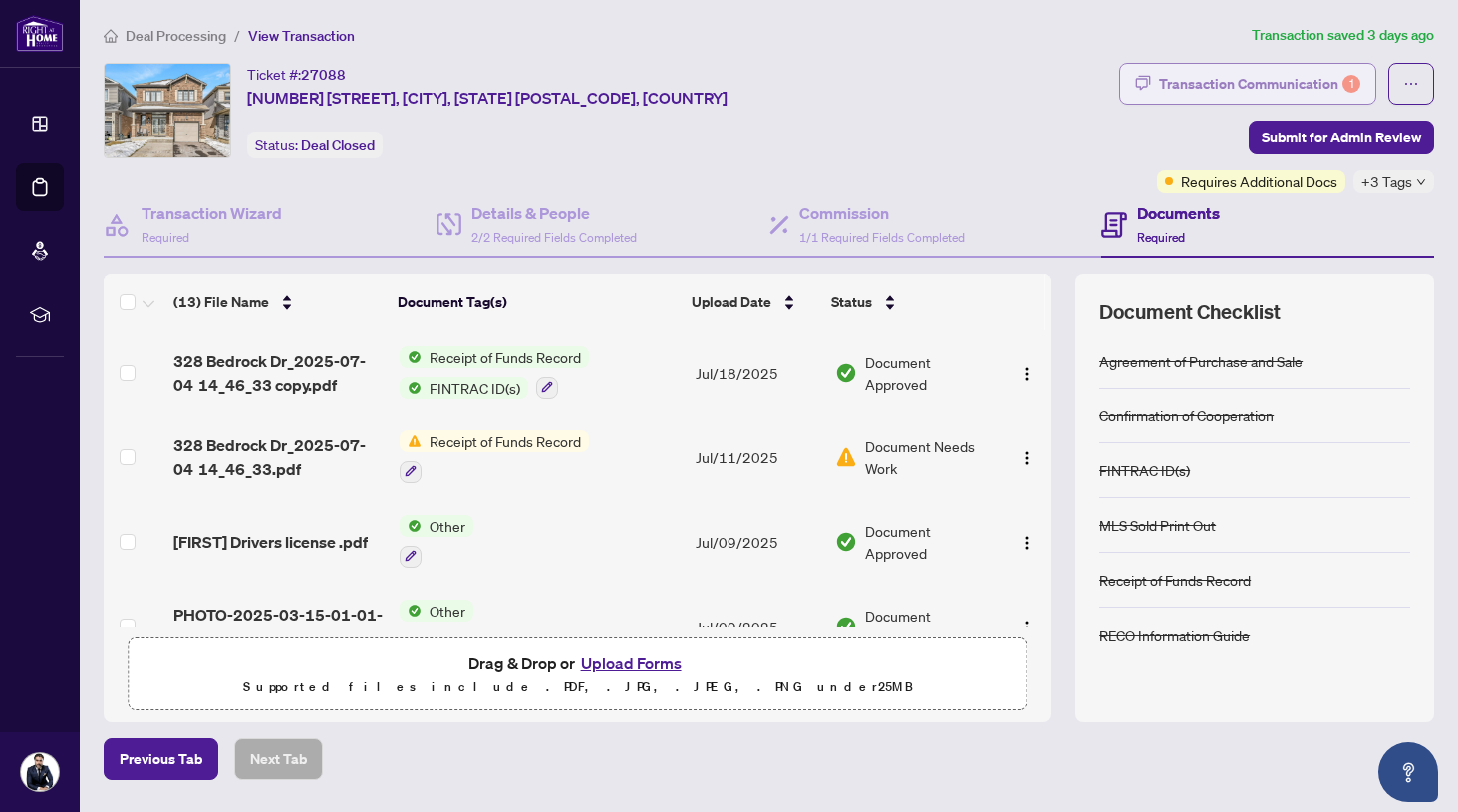click on "Transaction Communication 1" at bounding box center (1260, 84) 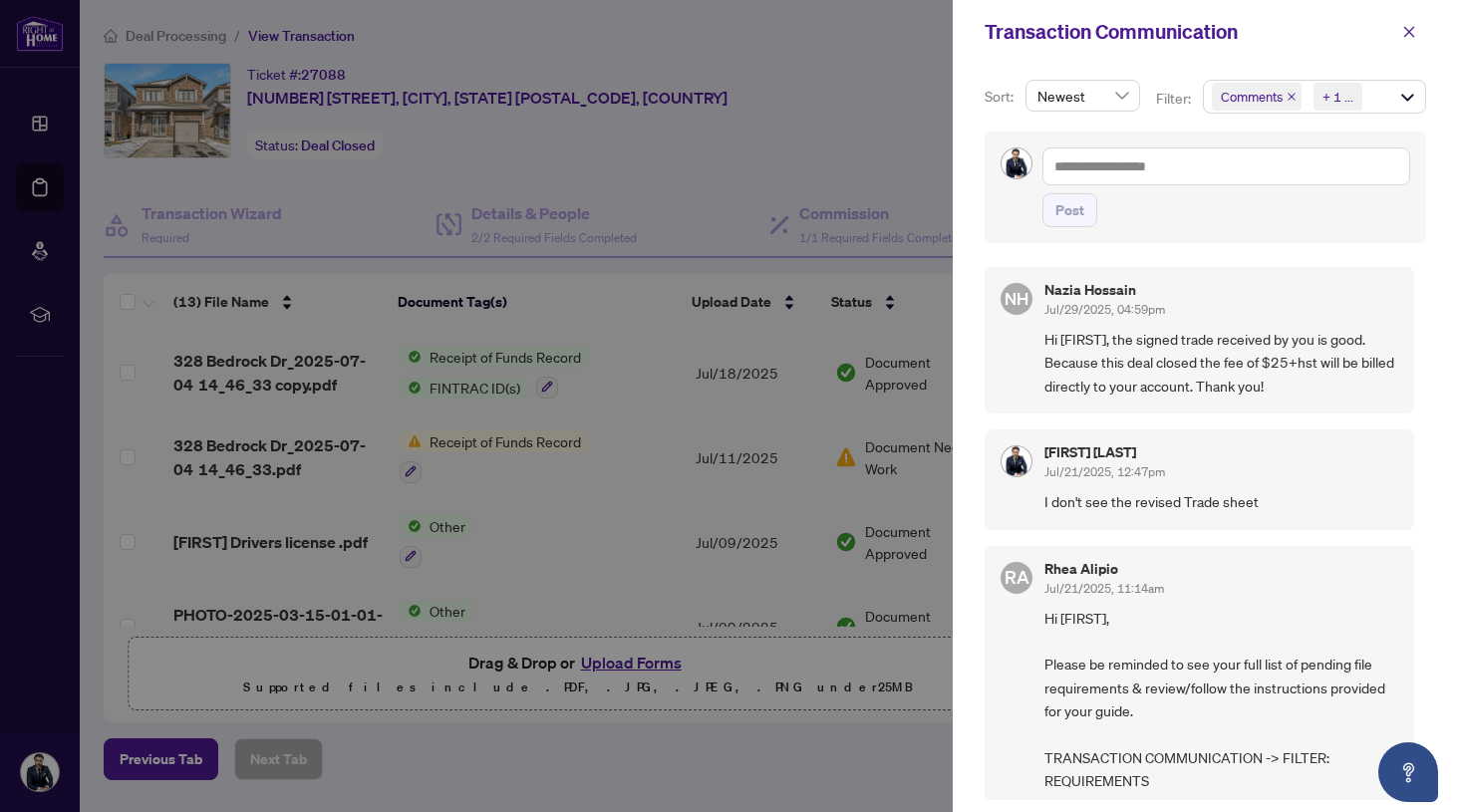 click on "[FIRST] [LAST]   [MONTH]/[DAY]/[YEAR], [TIME]" at bounding box center (1221, 301) 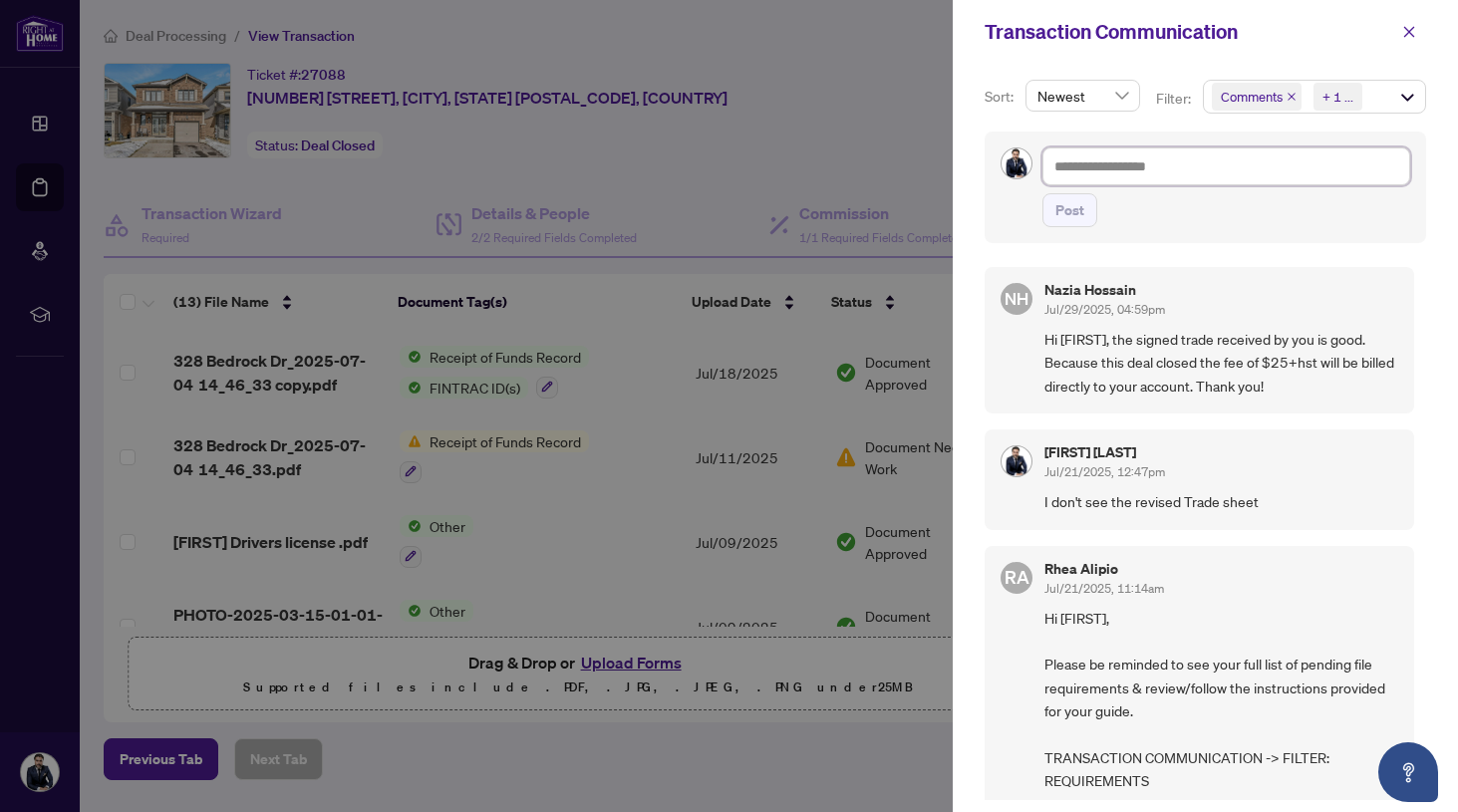 click at bounding box center (1226, 166) 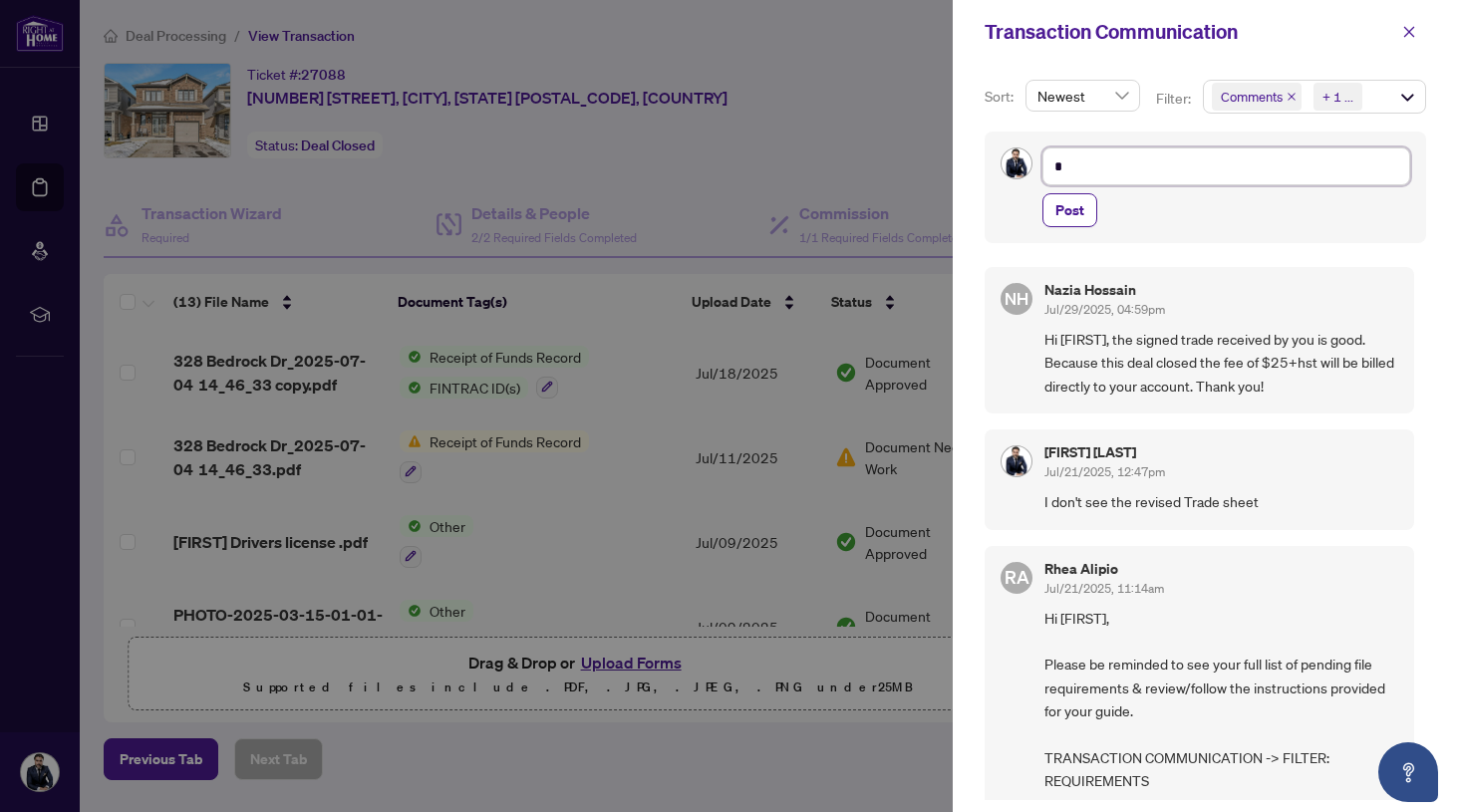 type on "**" 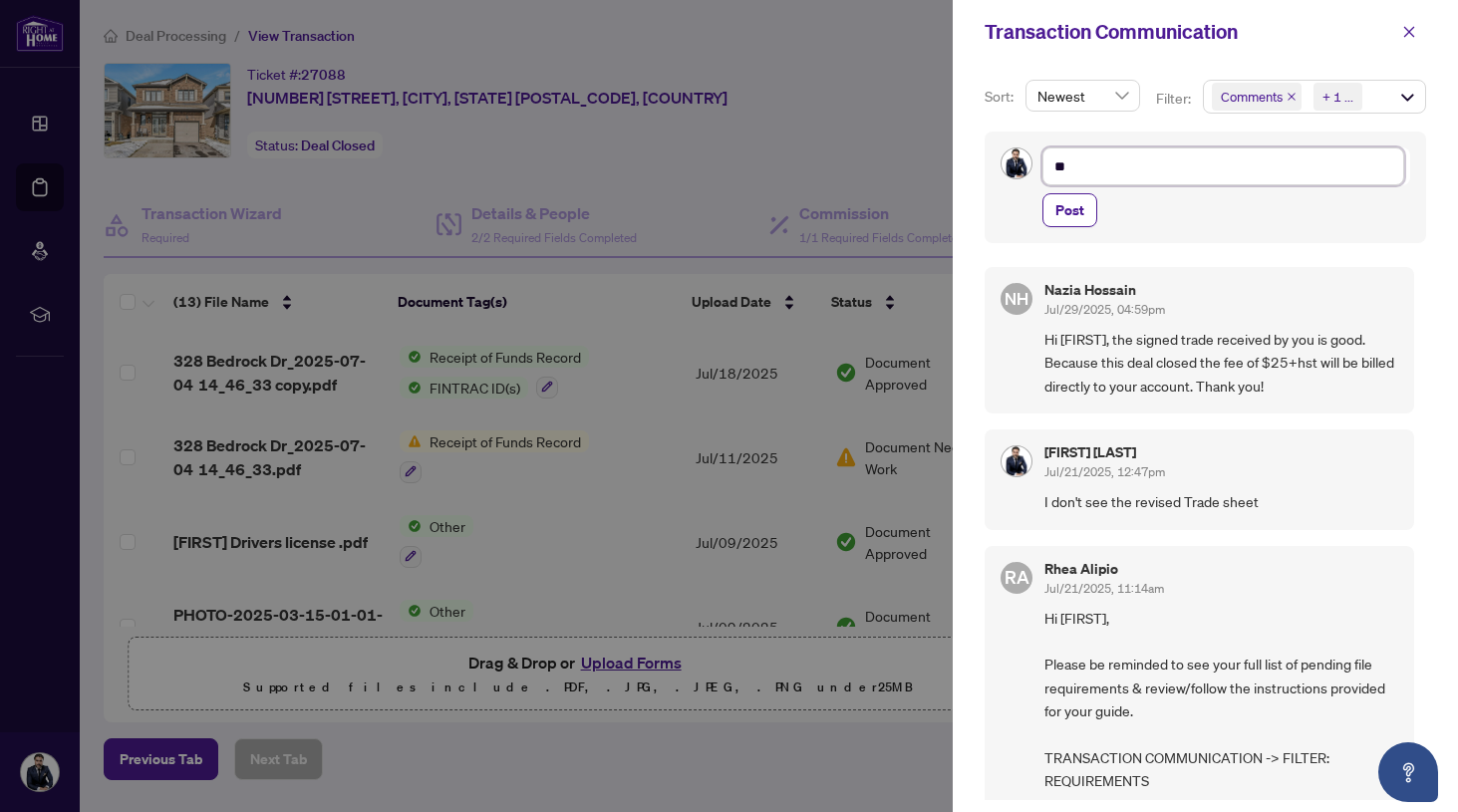 type on "***" 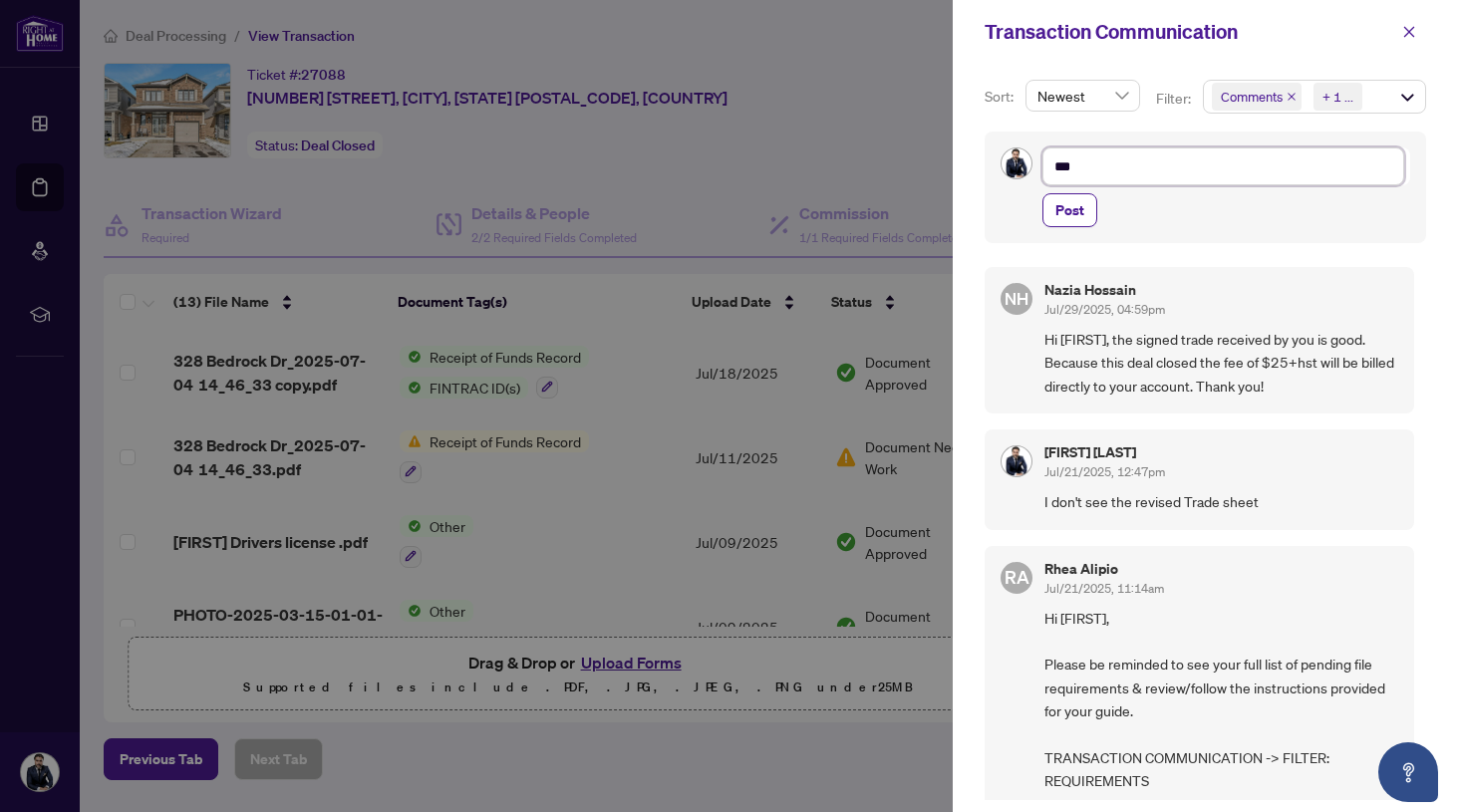 type on "****" 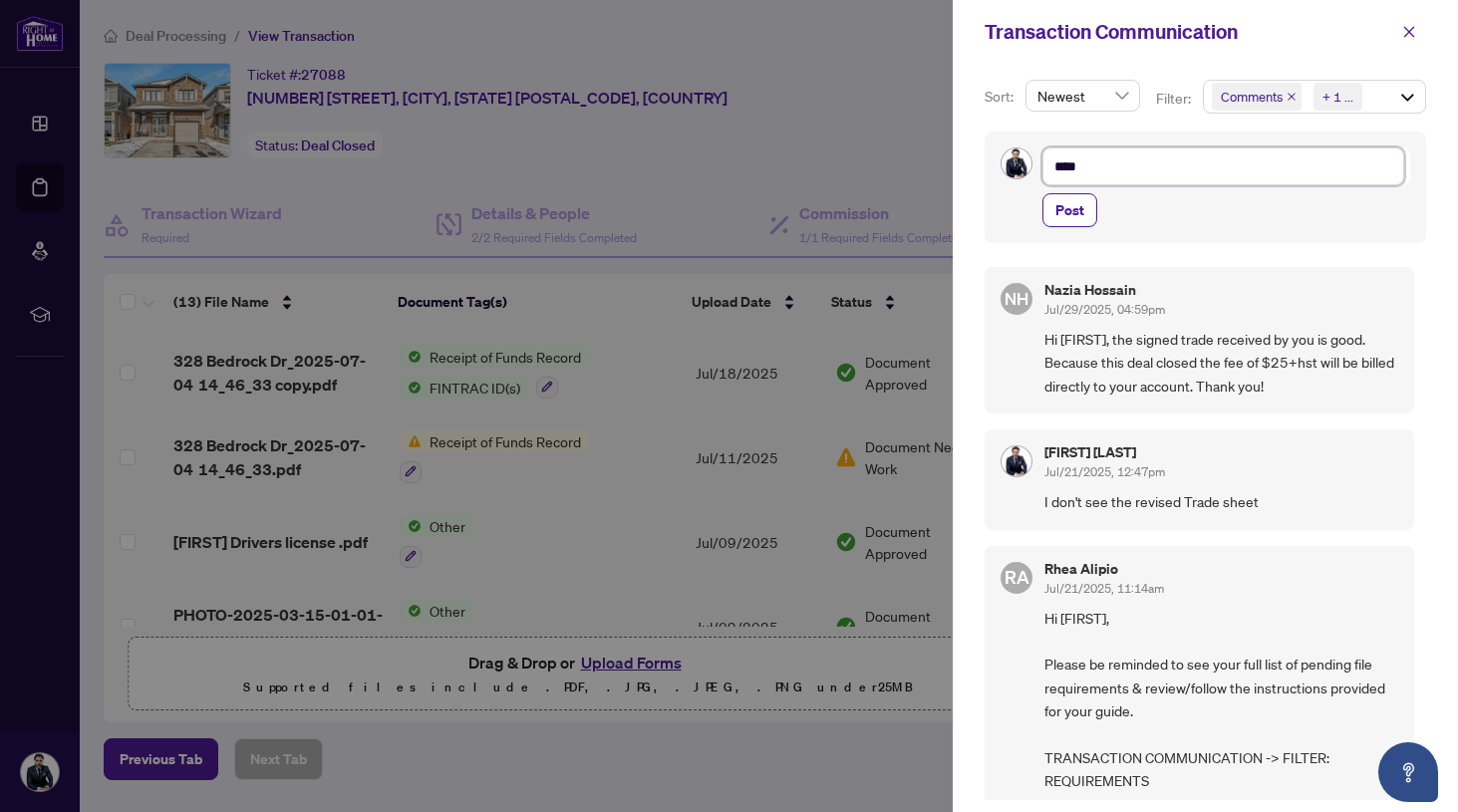 type on "****" 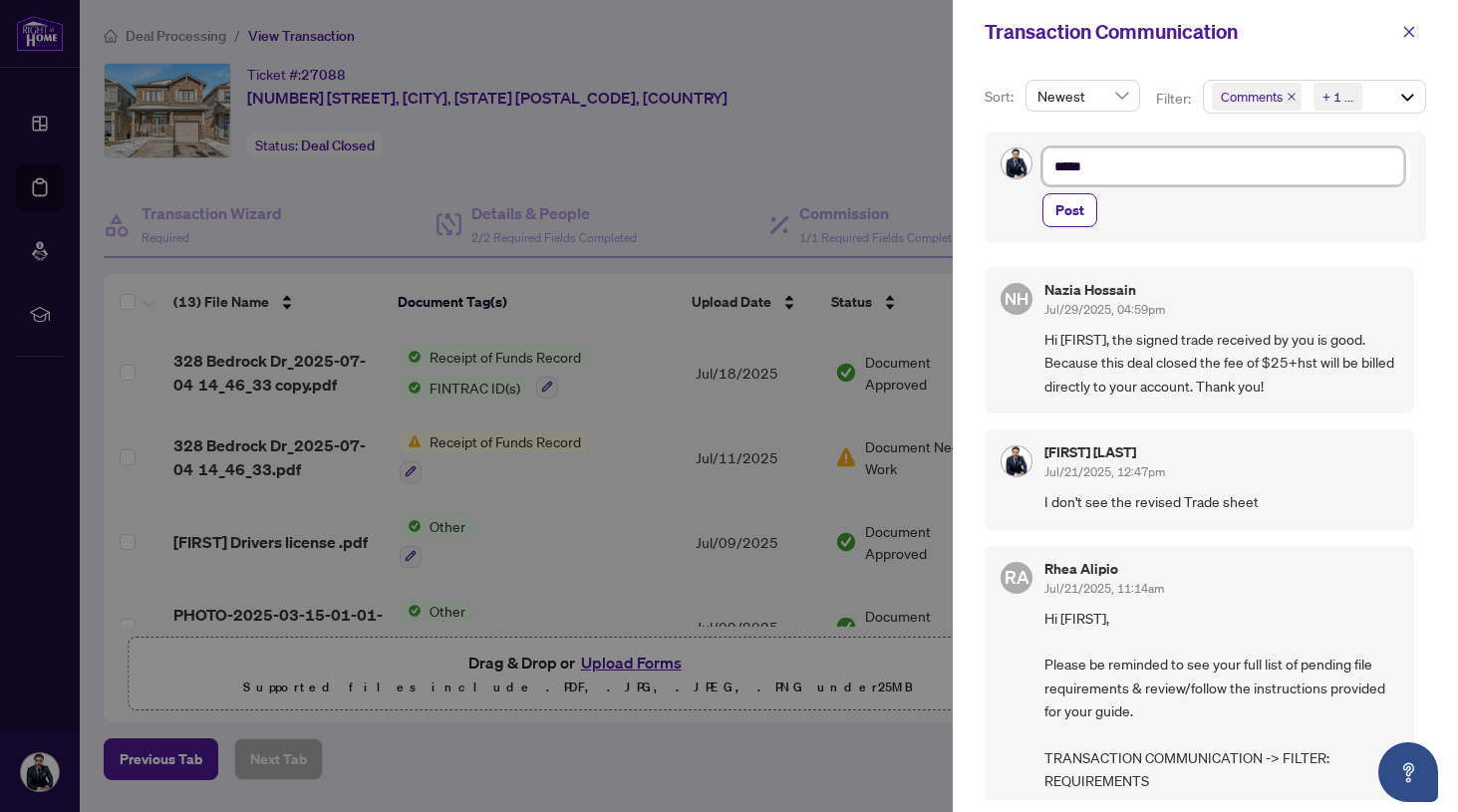 type on "******" 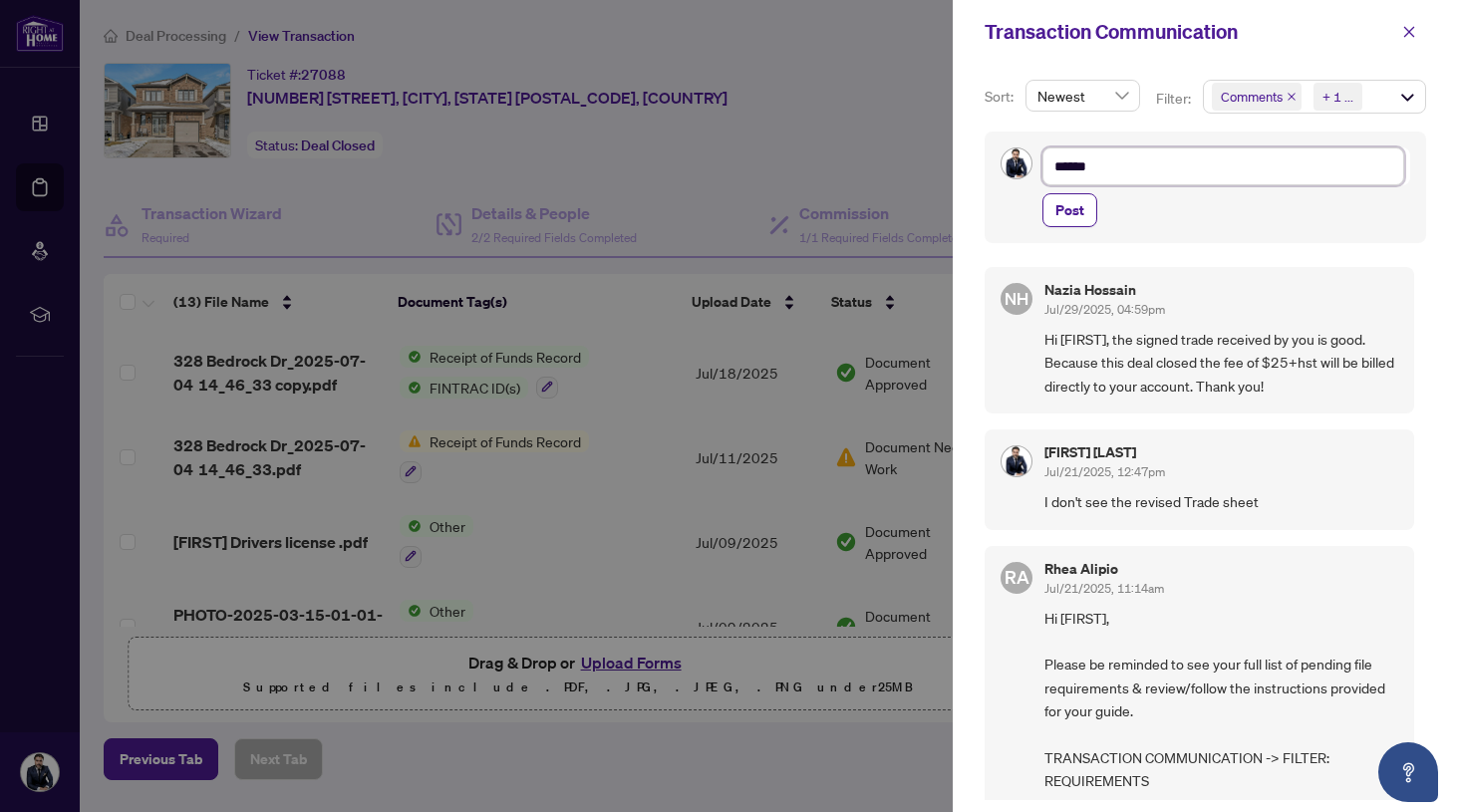 type on "*******" 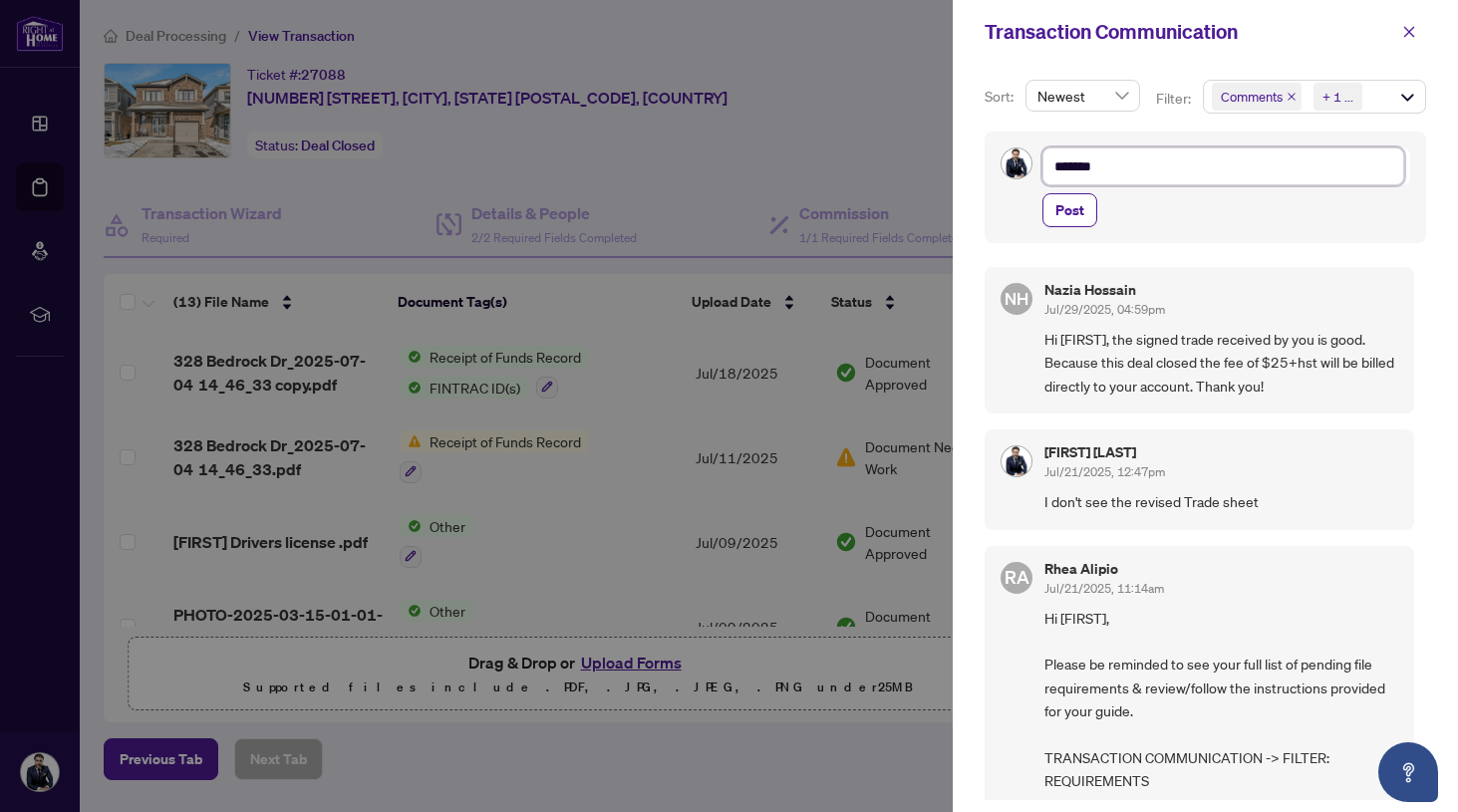 type on "*******" 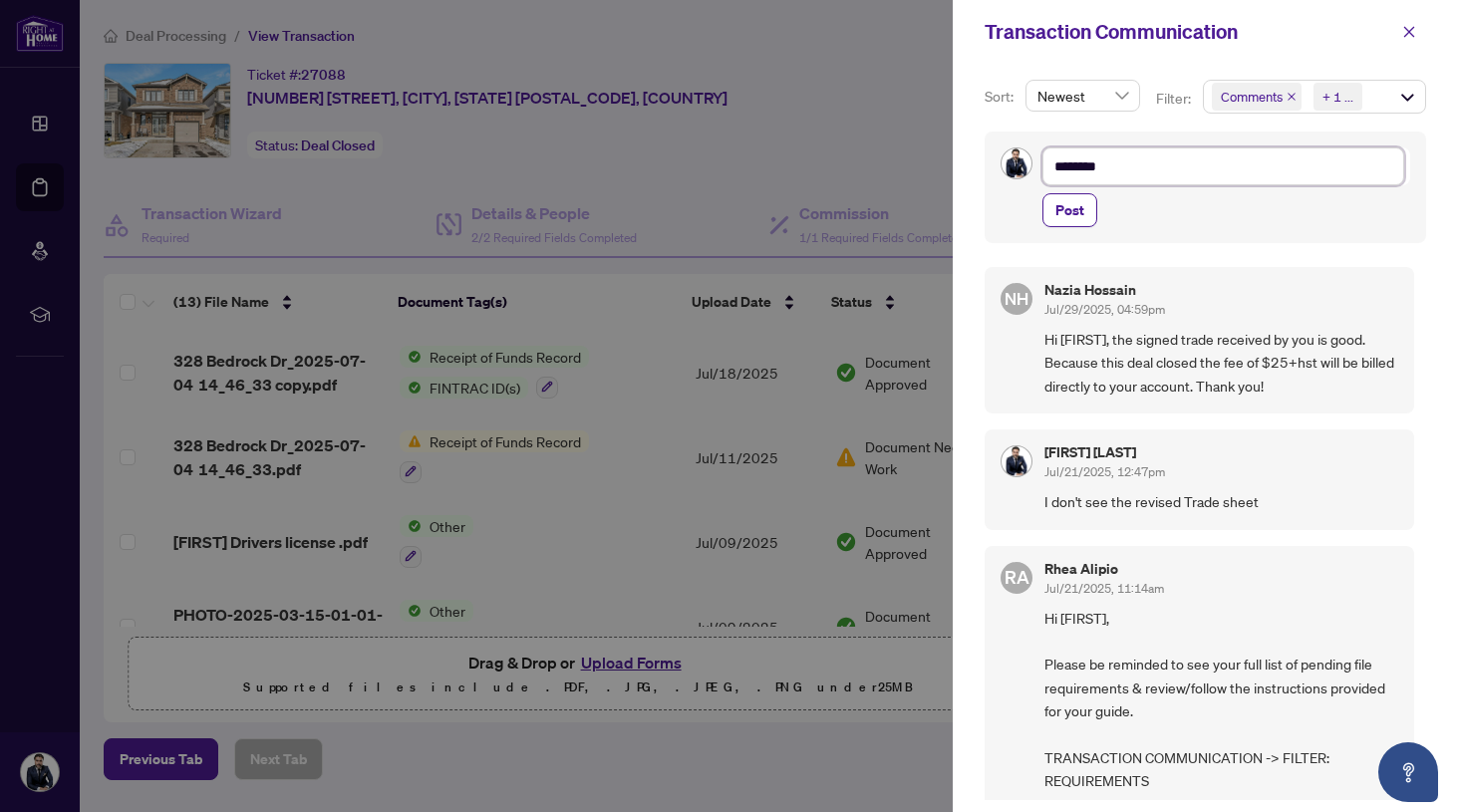 type on "********" 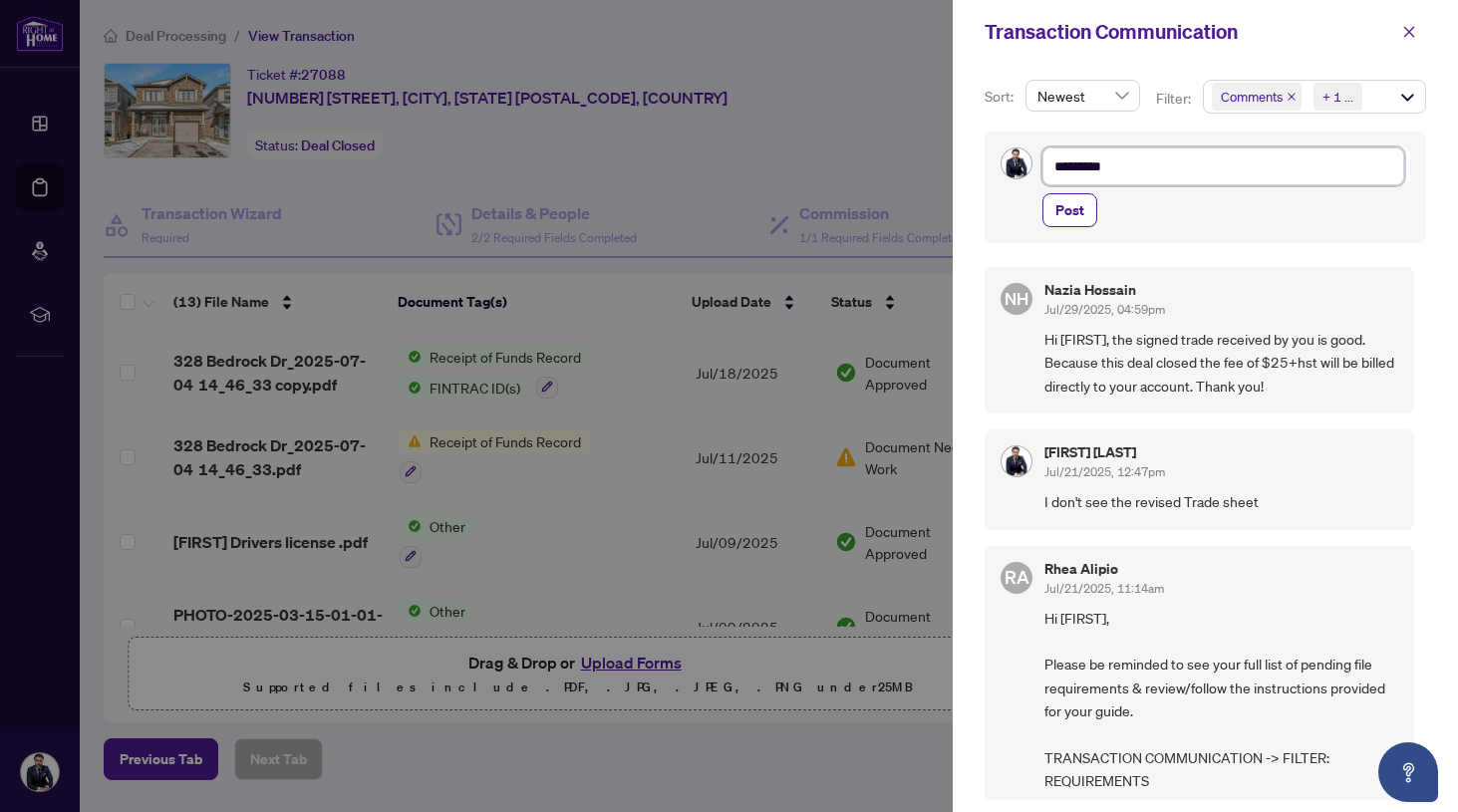 type on "**********" 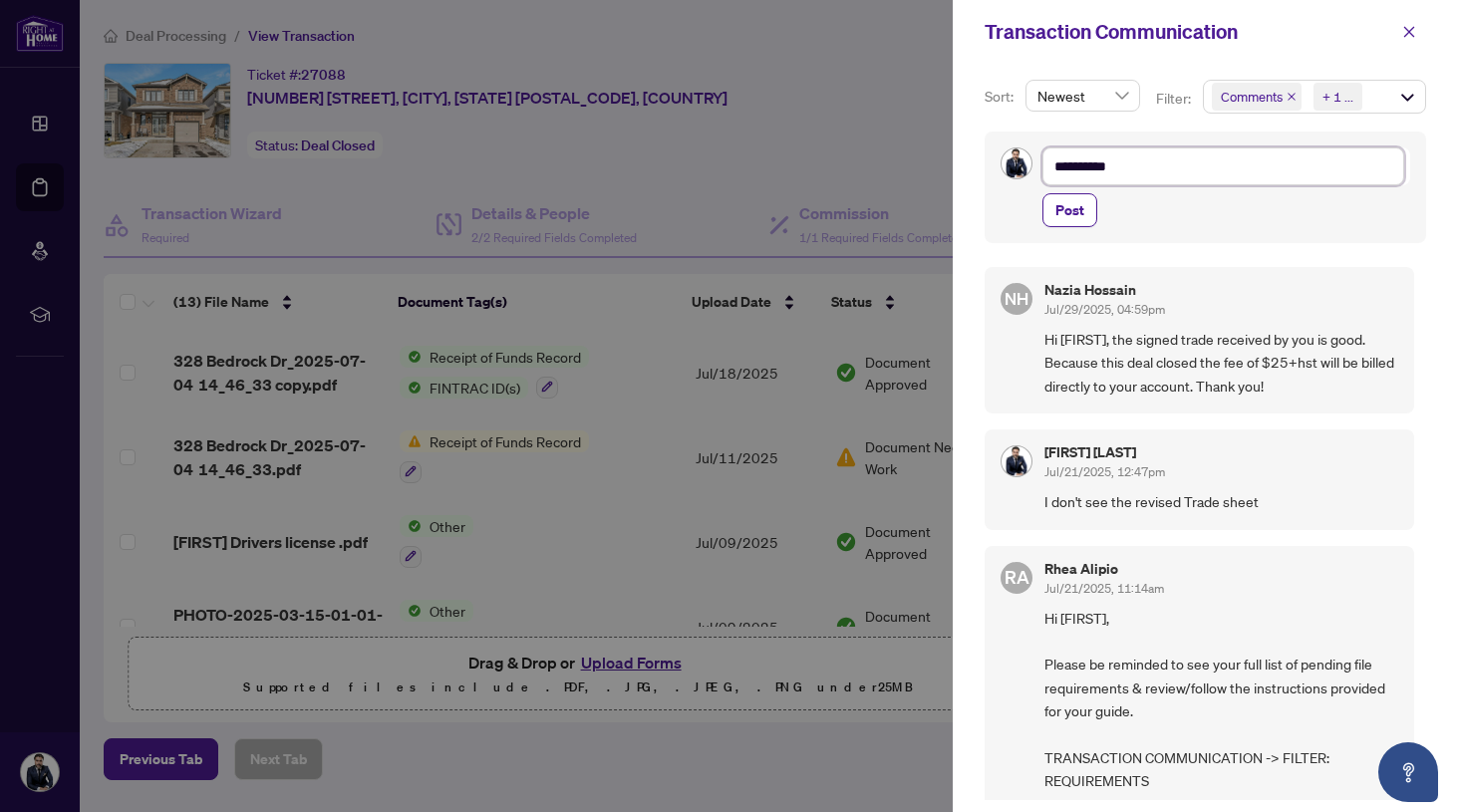 type on "**********" 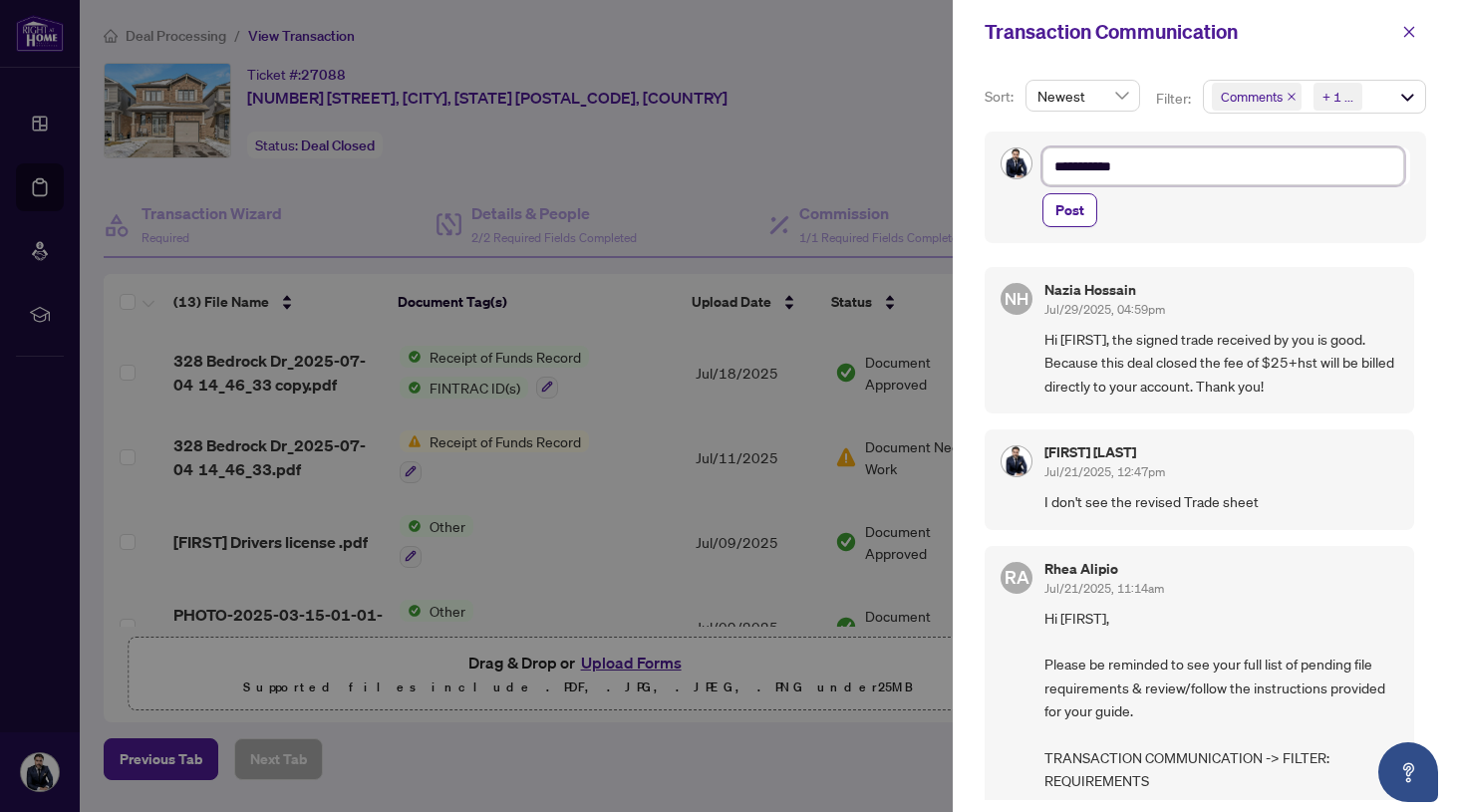 type on "**********" 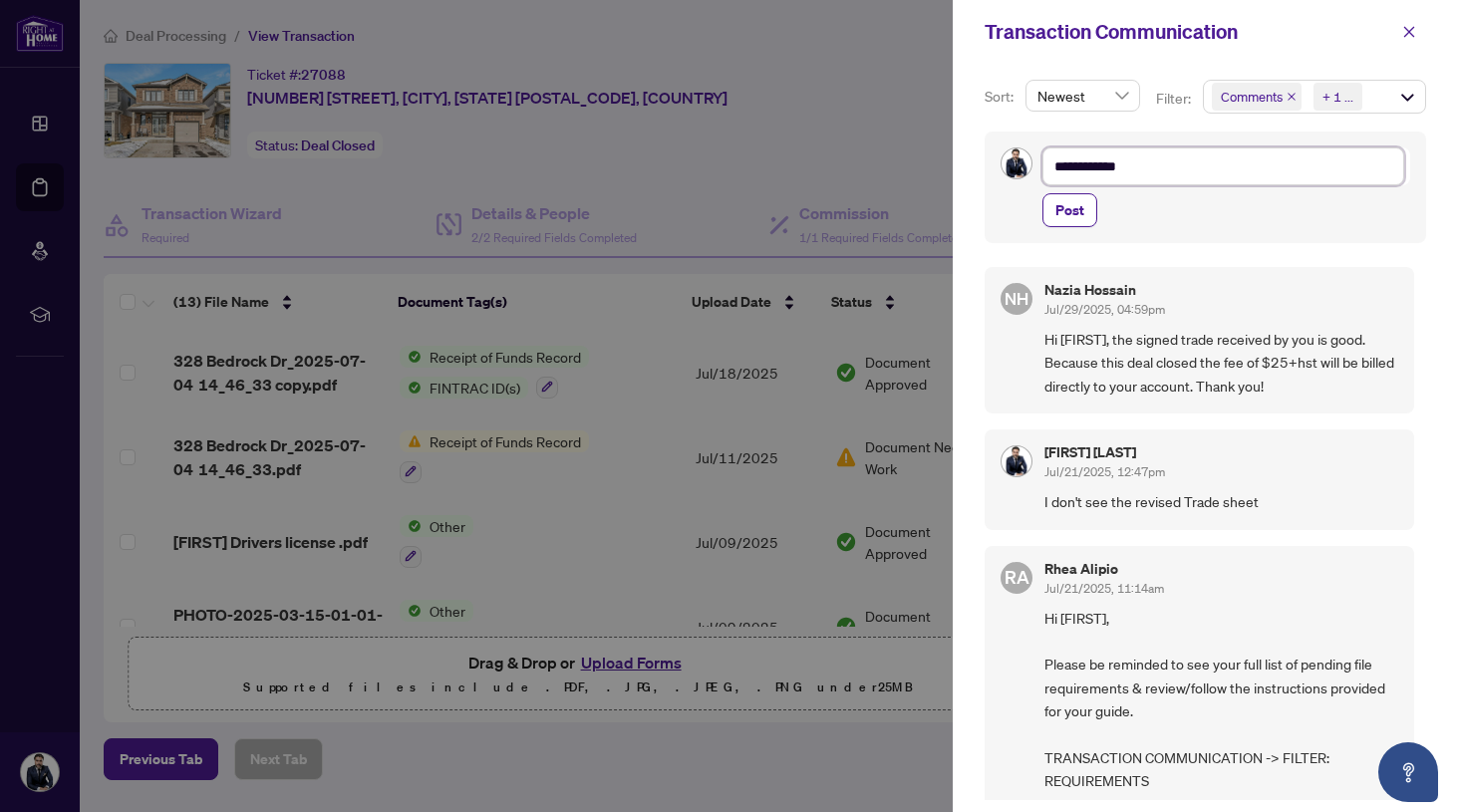 type on "**********" 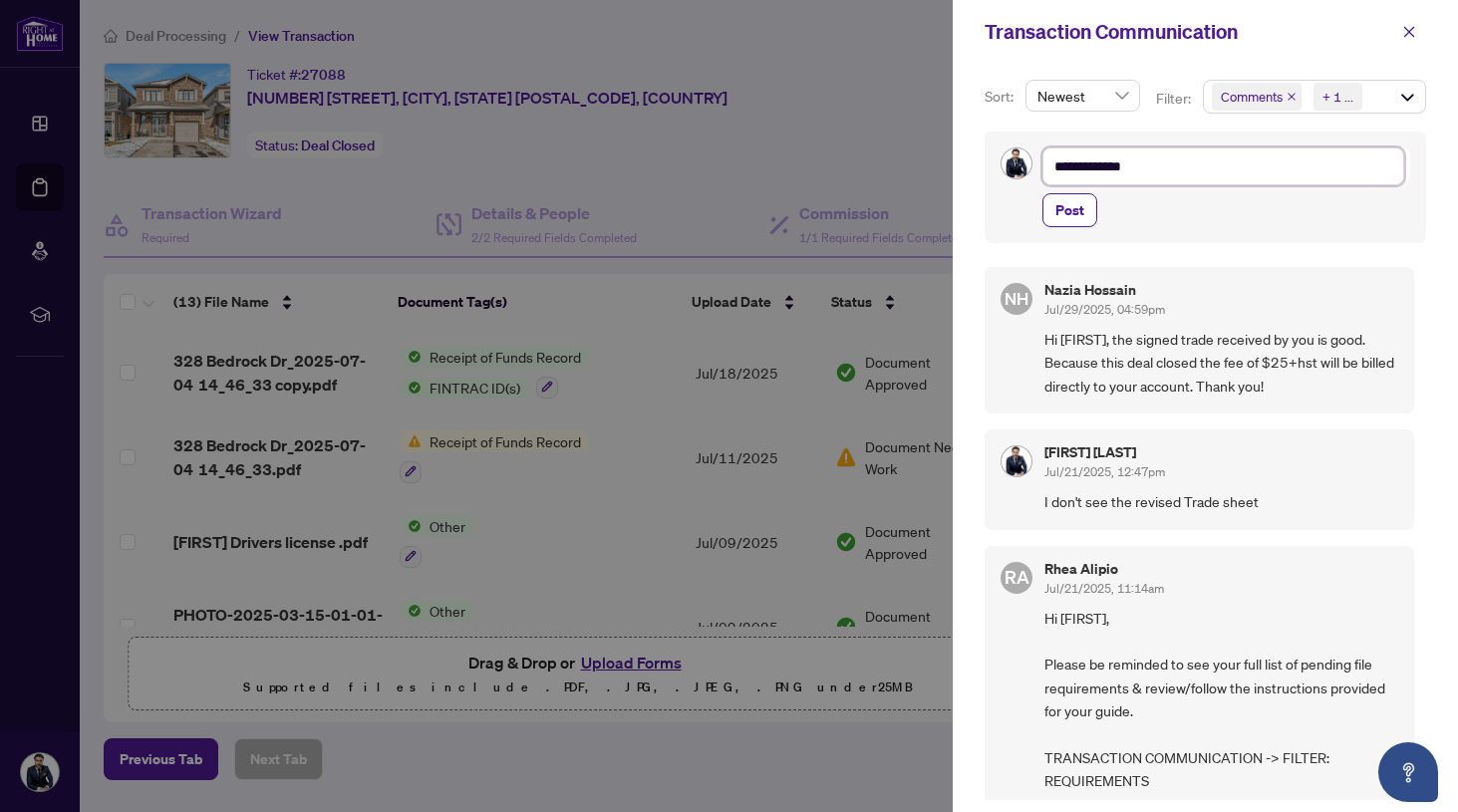 type on "**********" 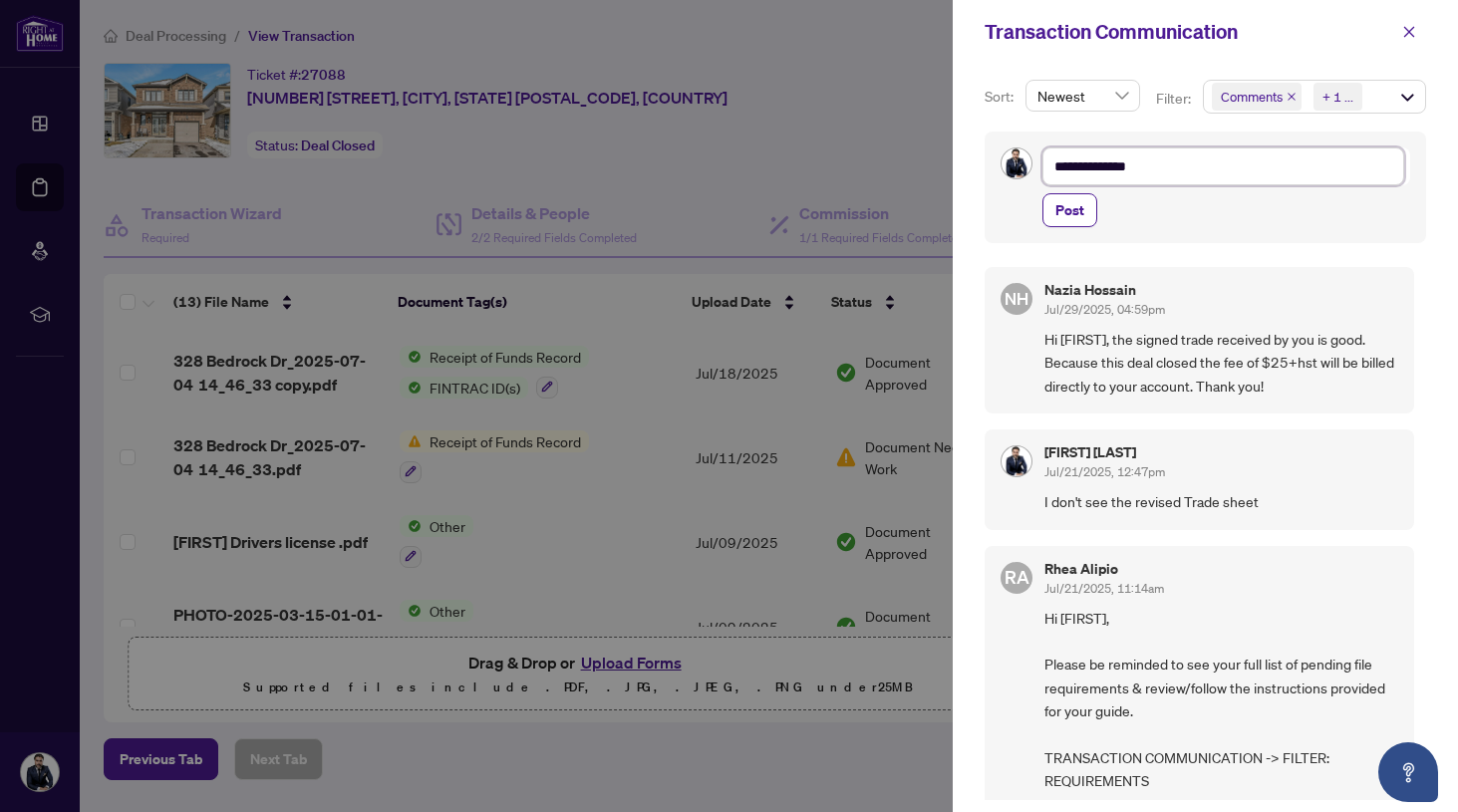 type on "**********" 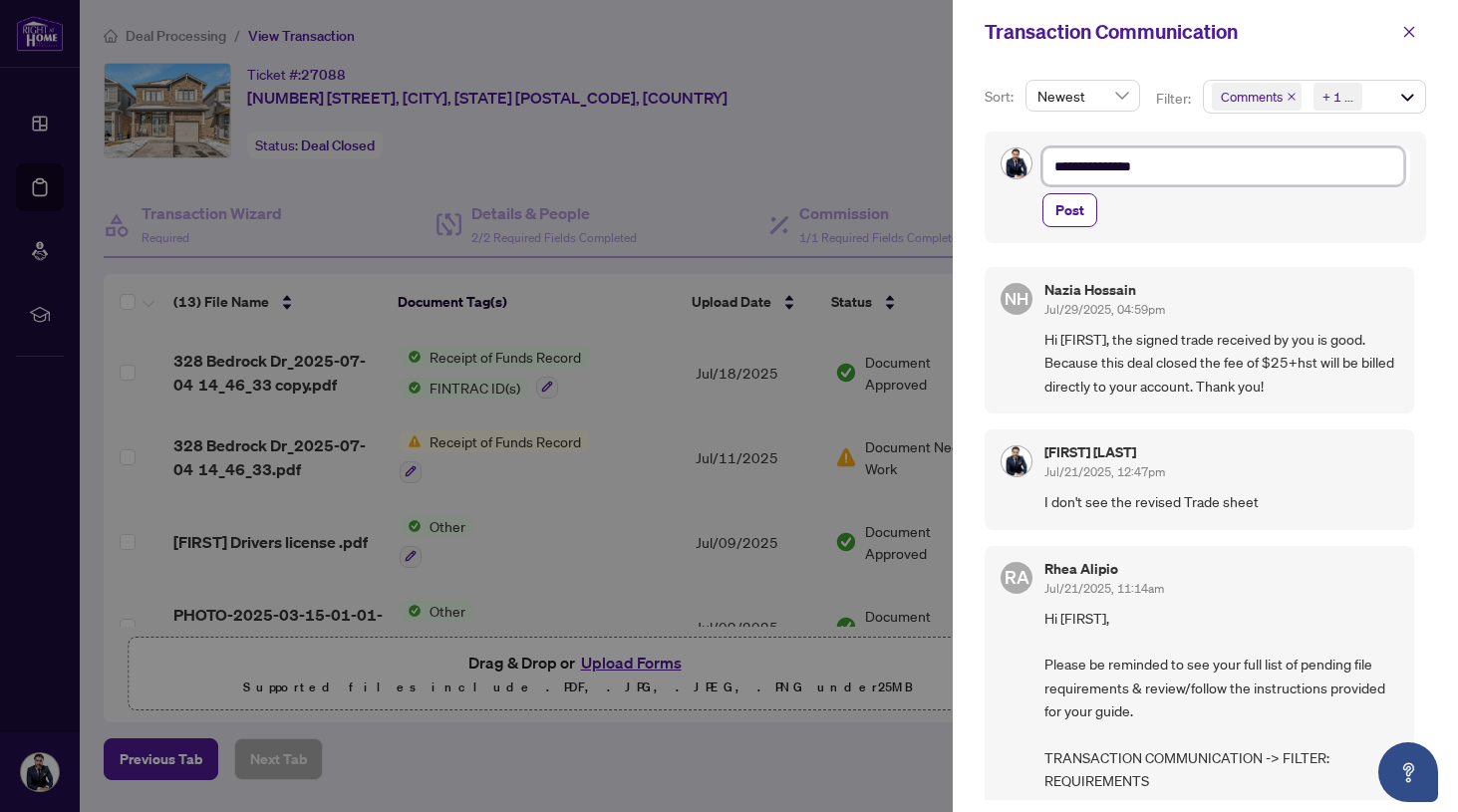 type on "**********" 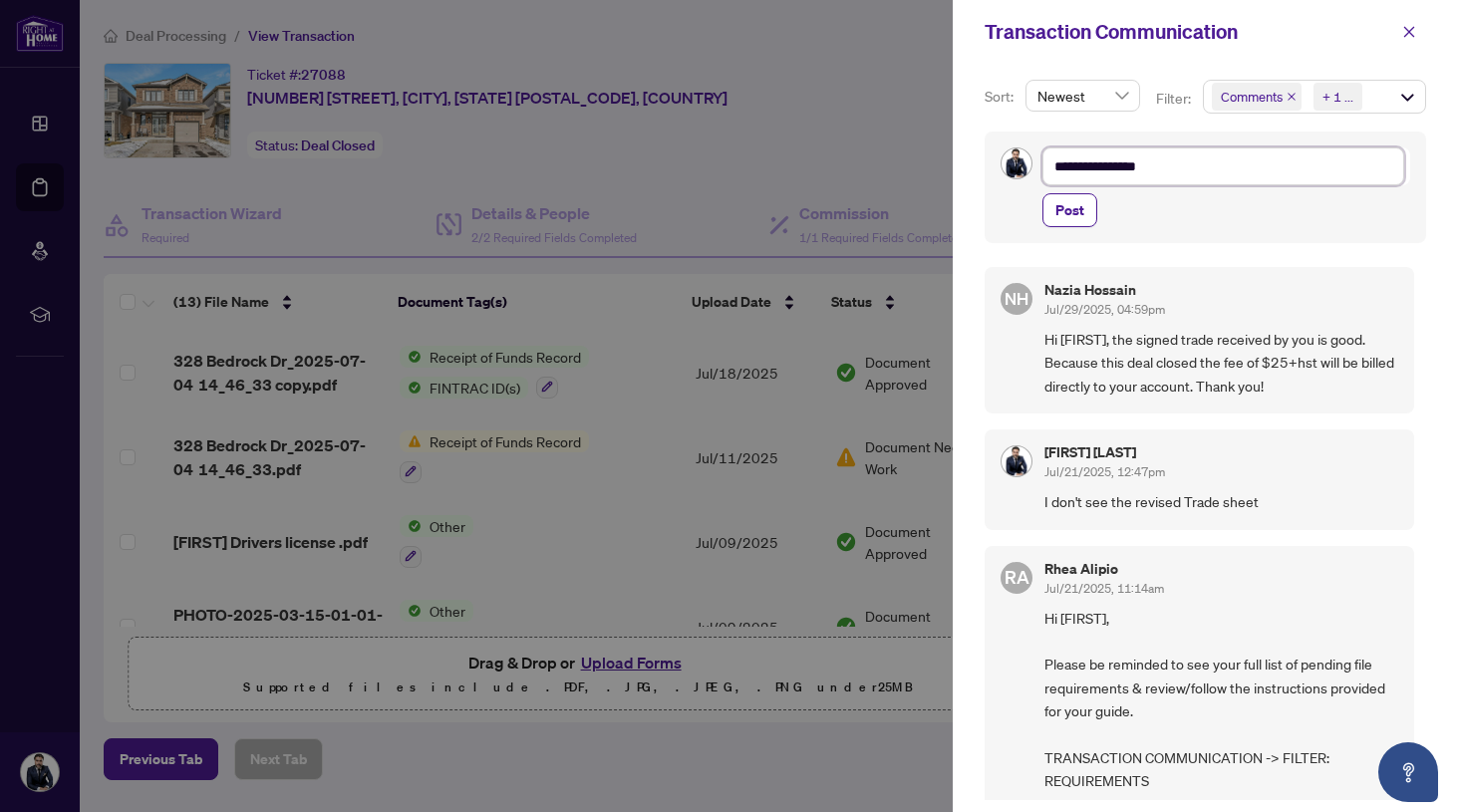 type on "**********" 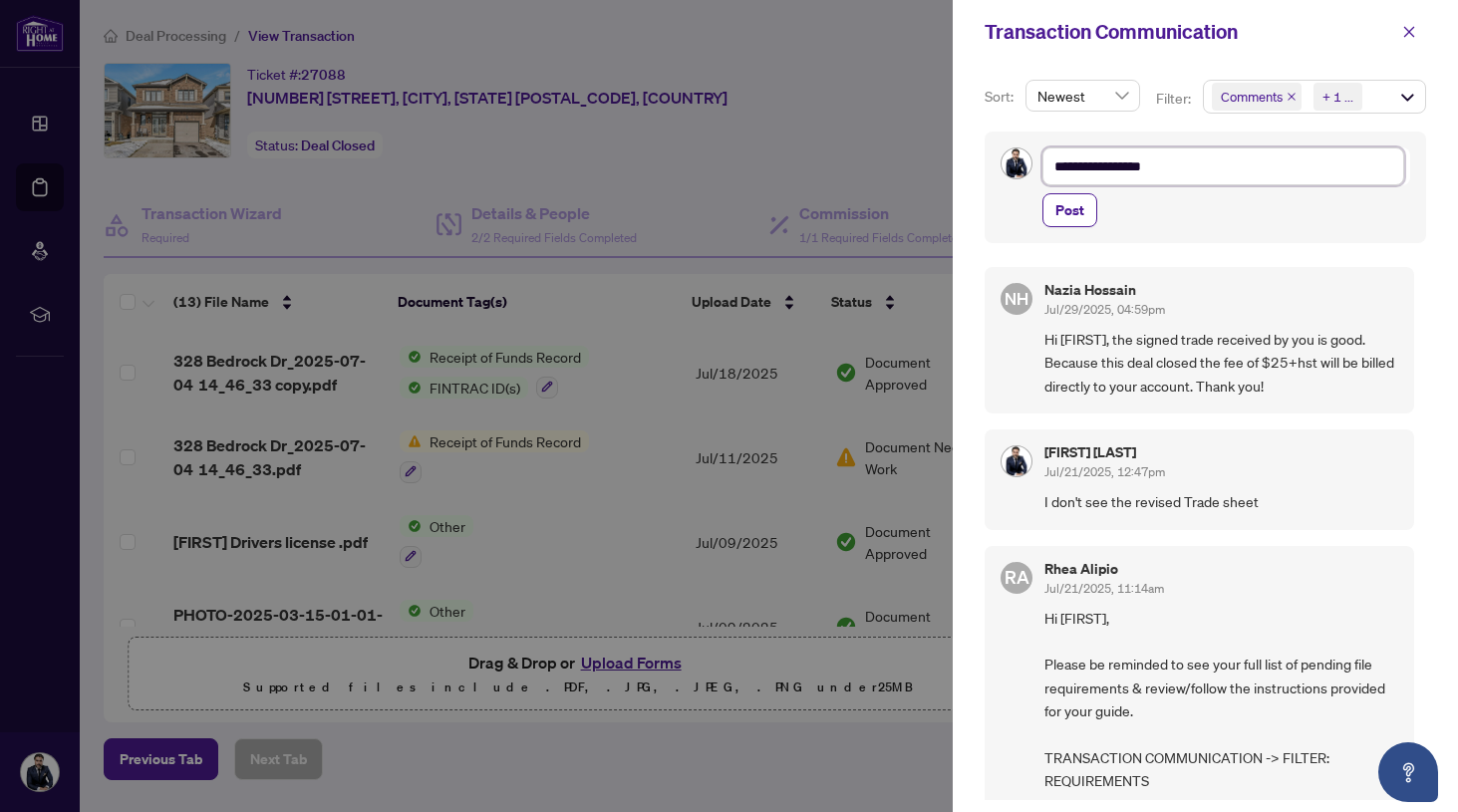 type on "**********" 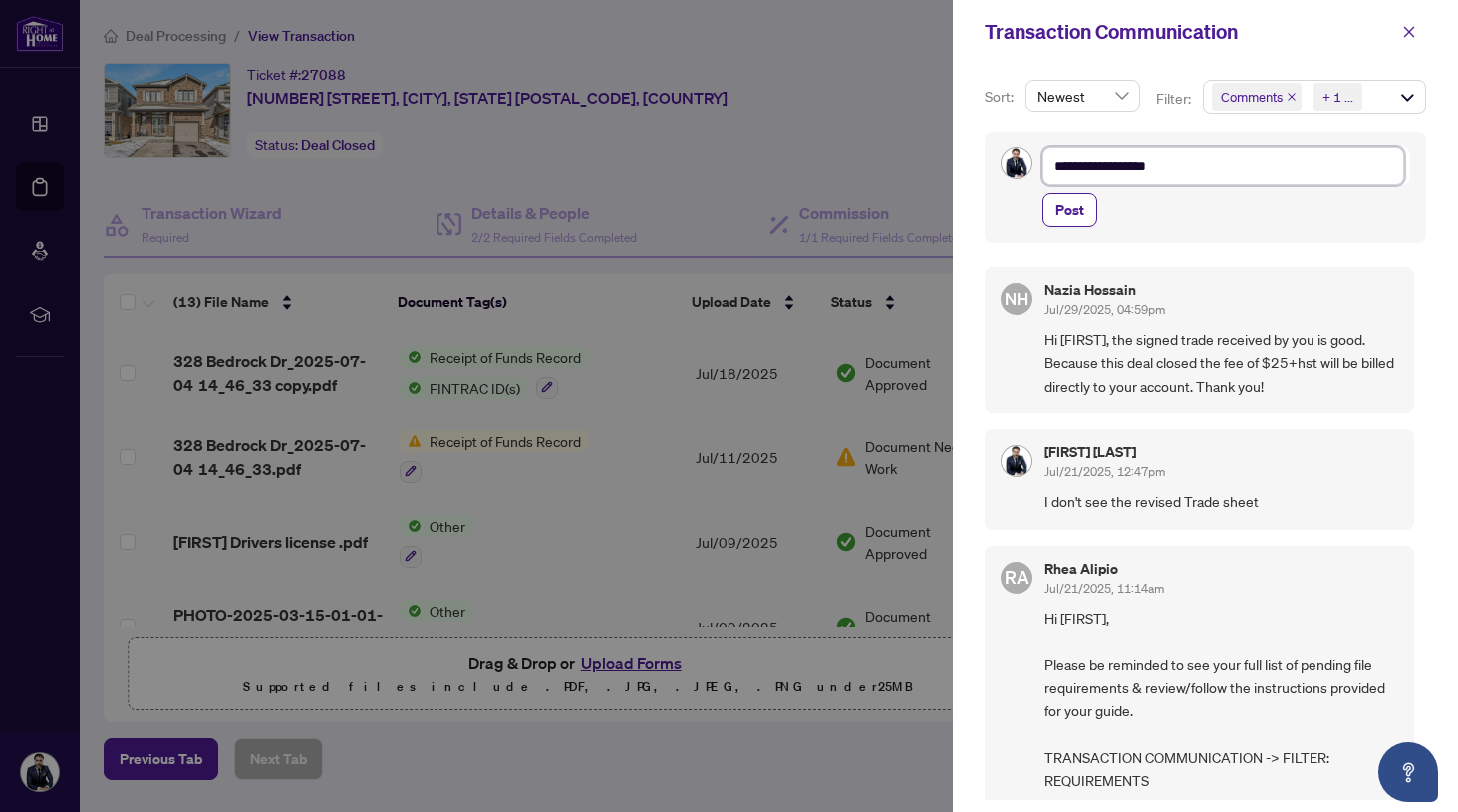 type on "**********" 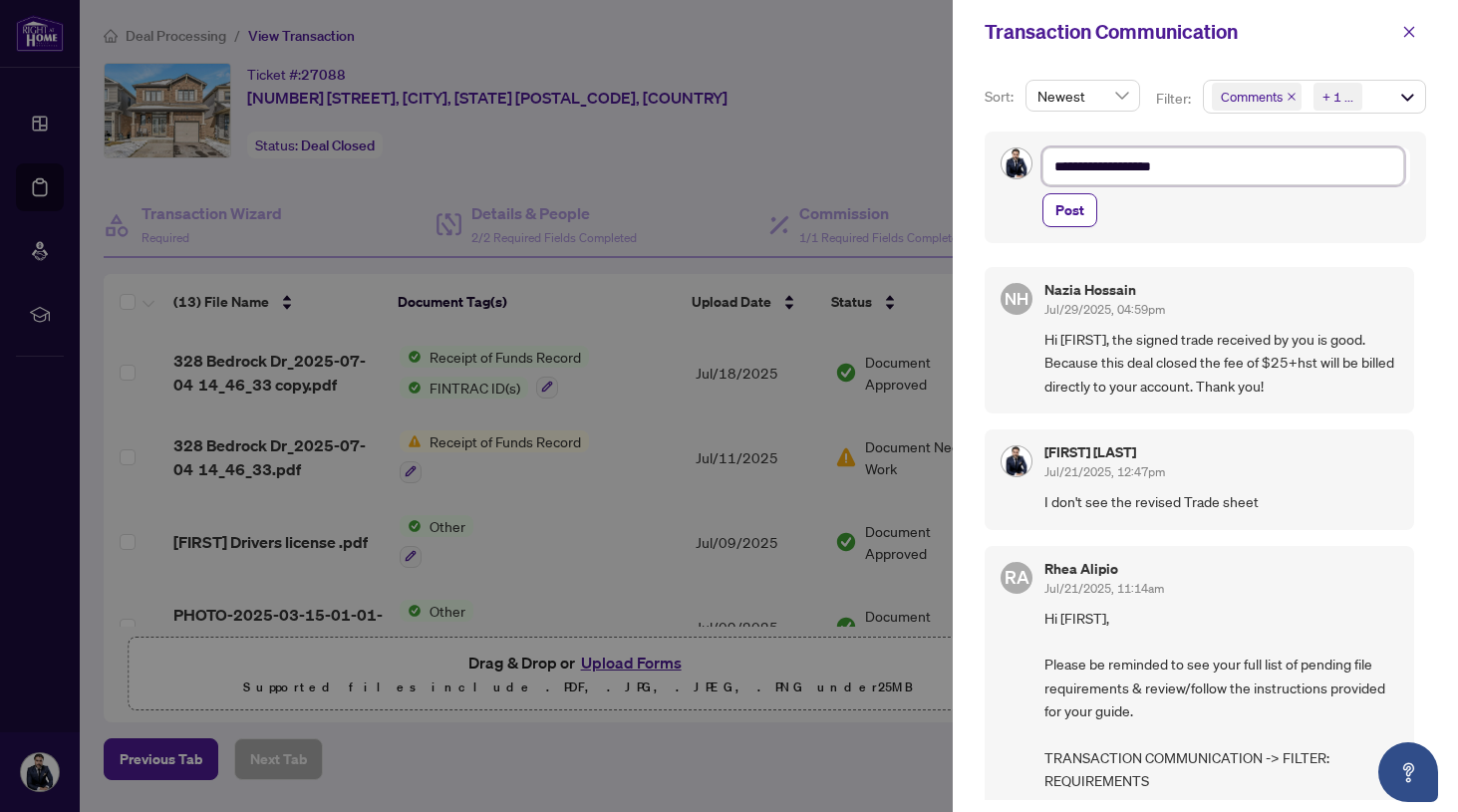 type on "**********" 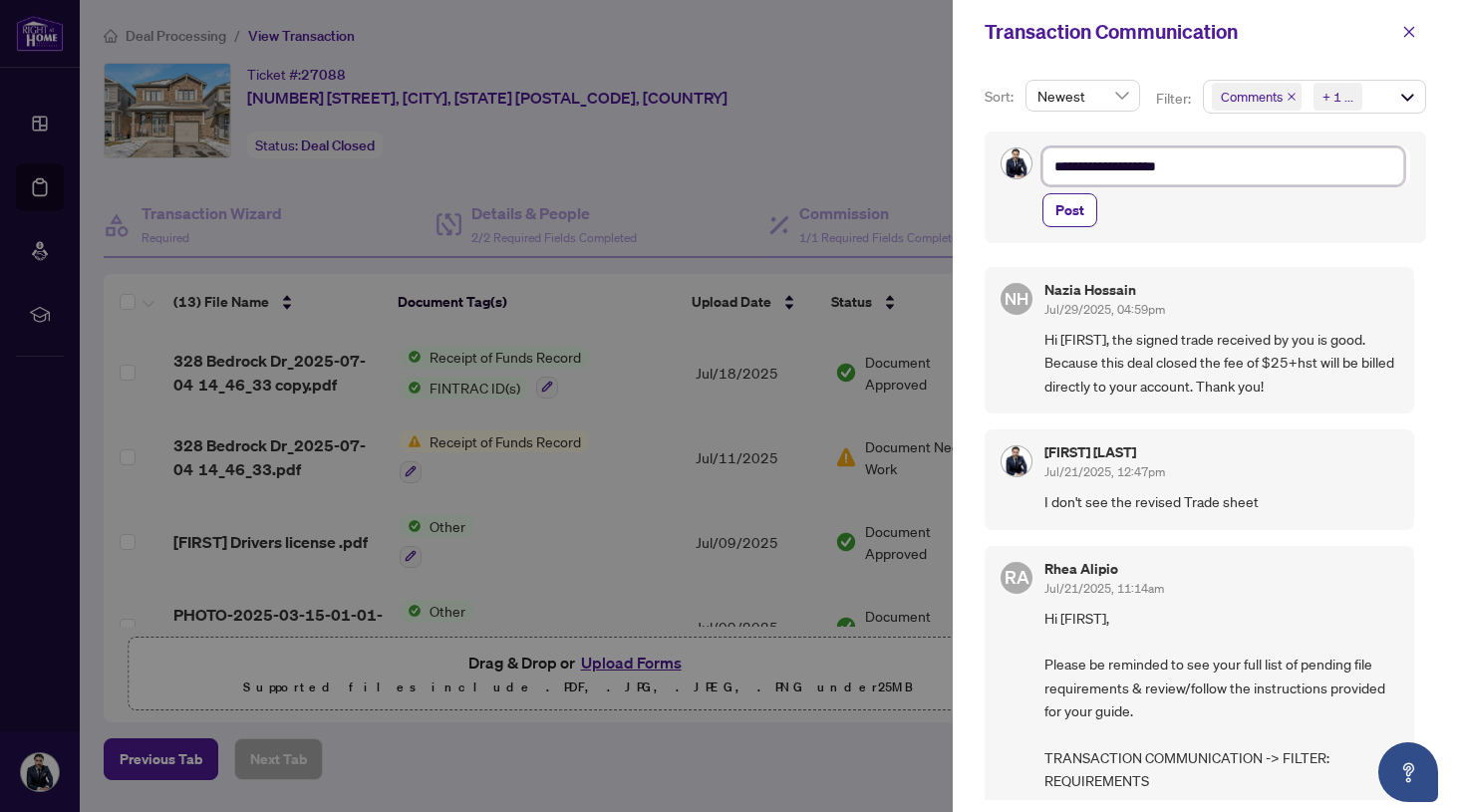 type on "**********" 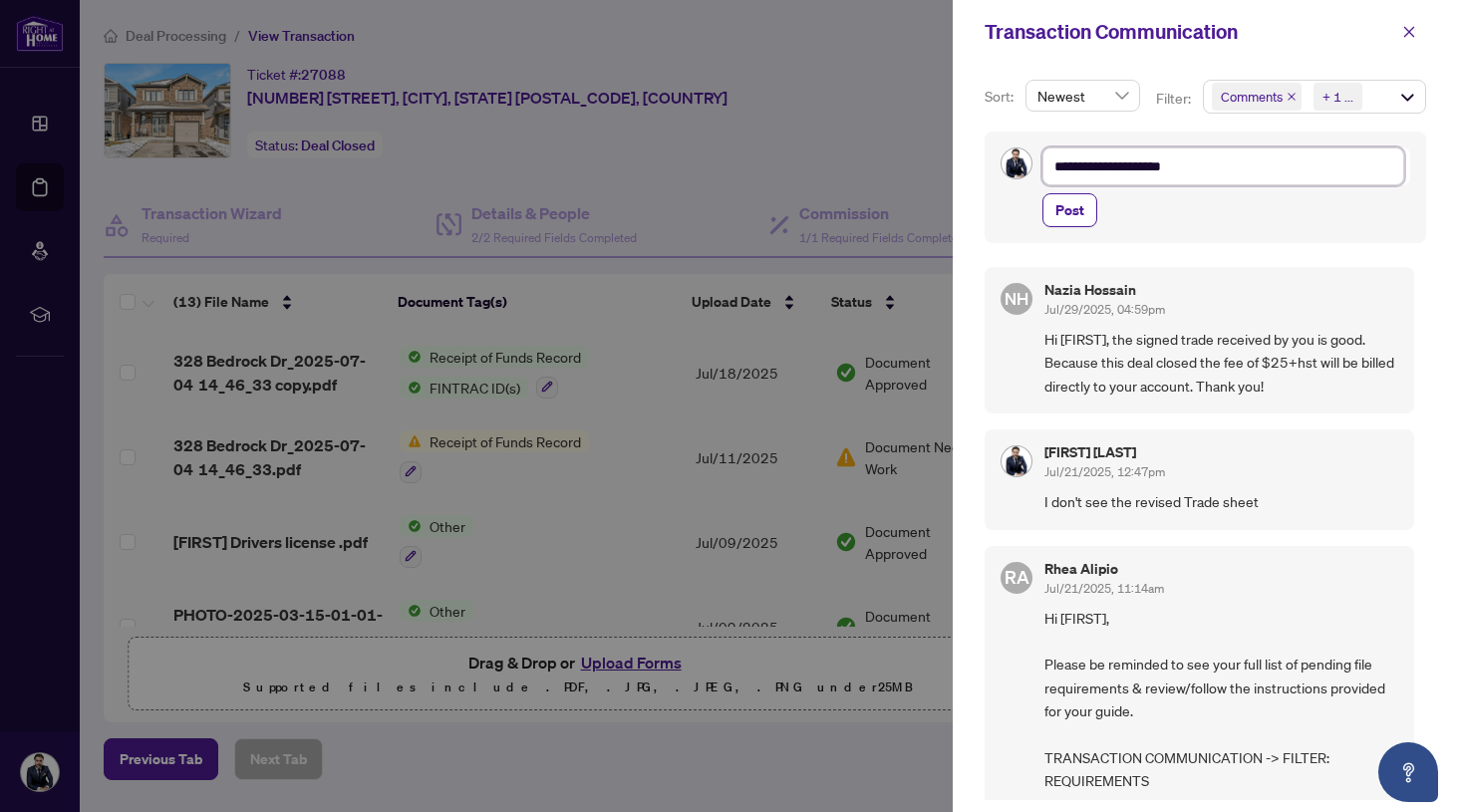 type on "**********" 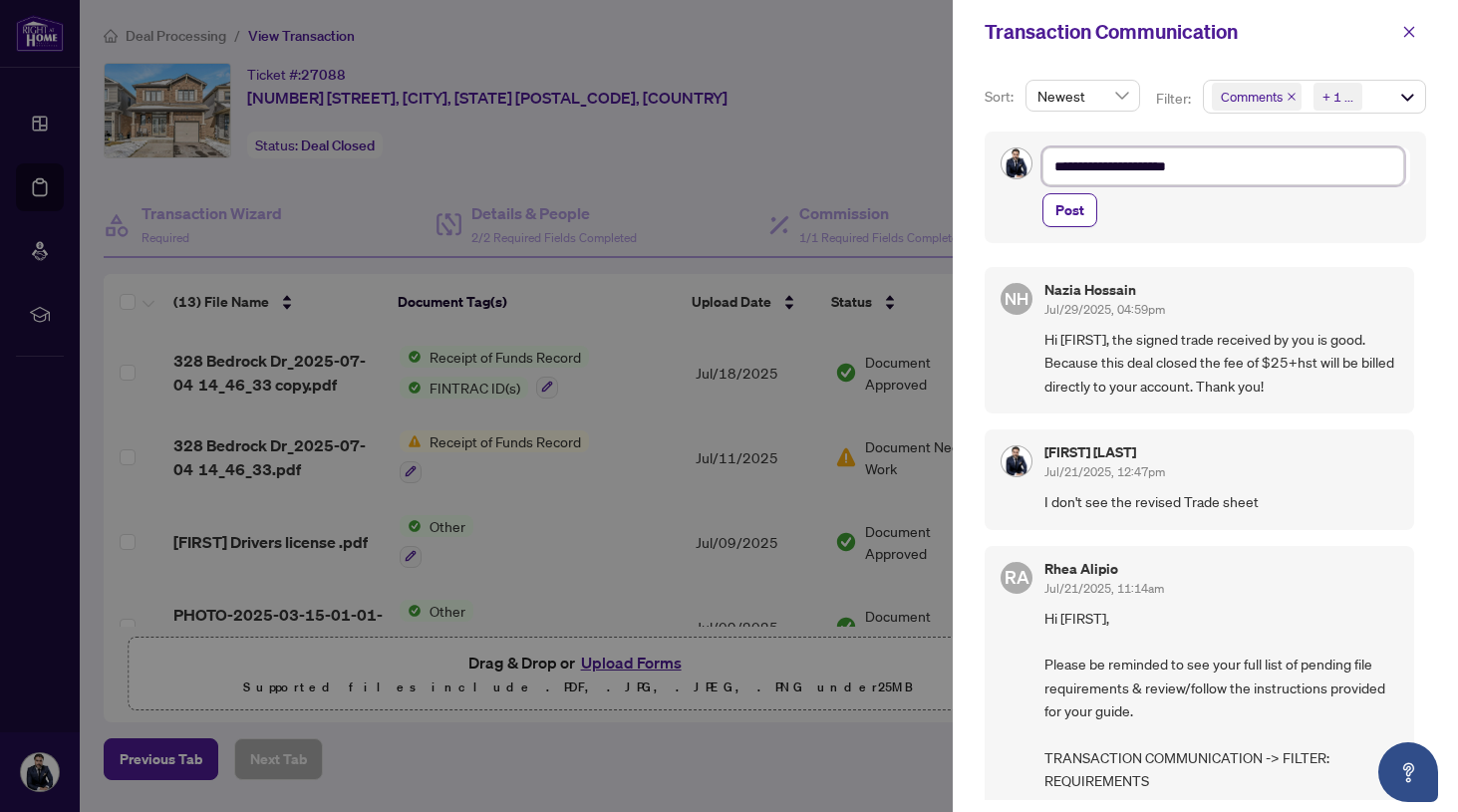 type on "**********" 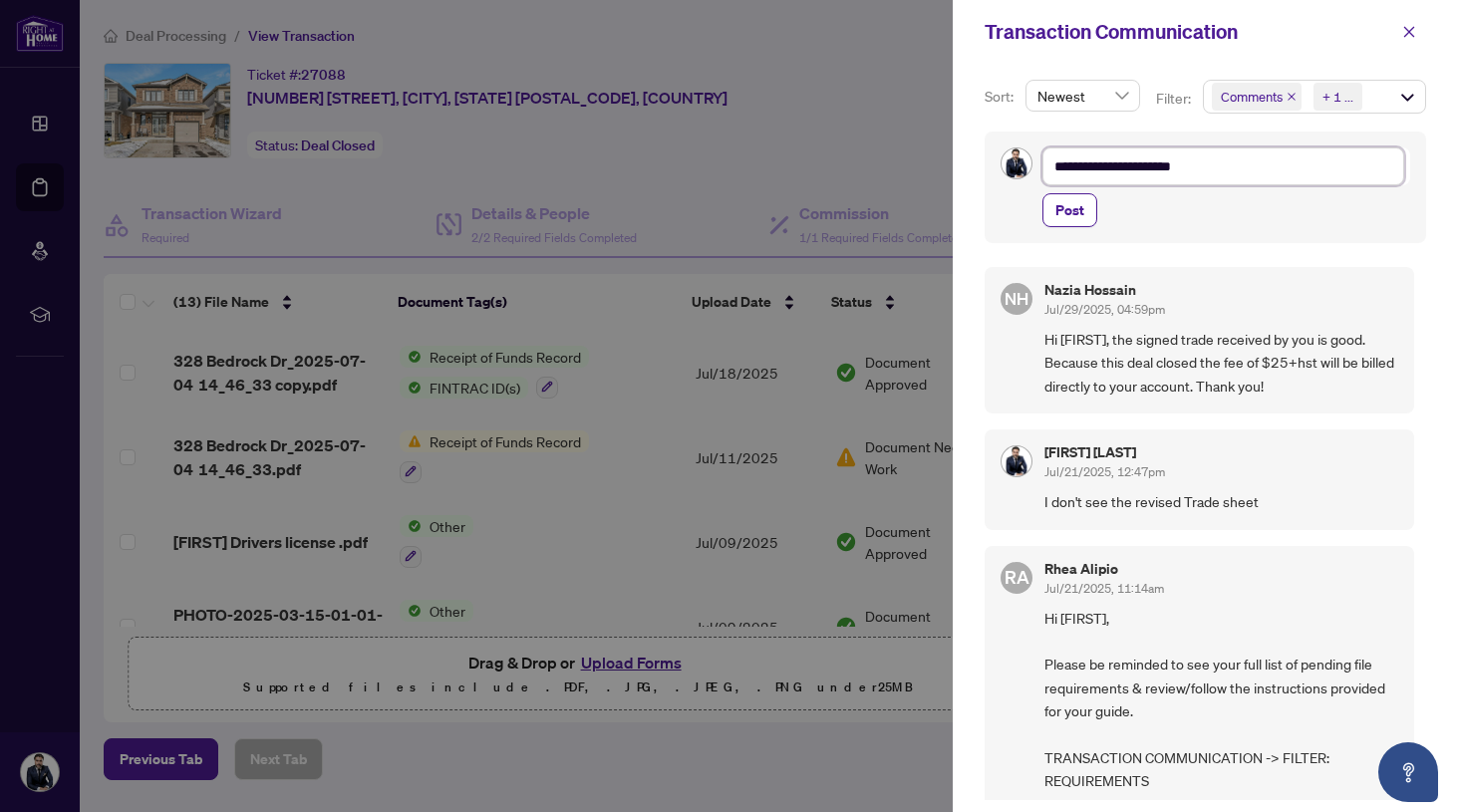 type on "**********" 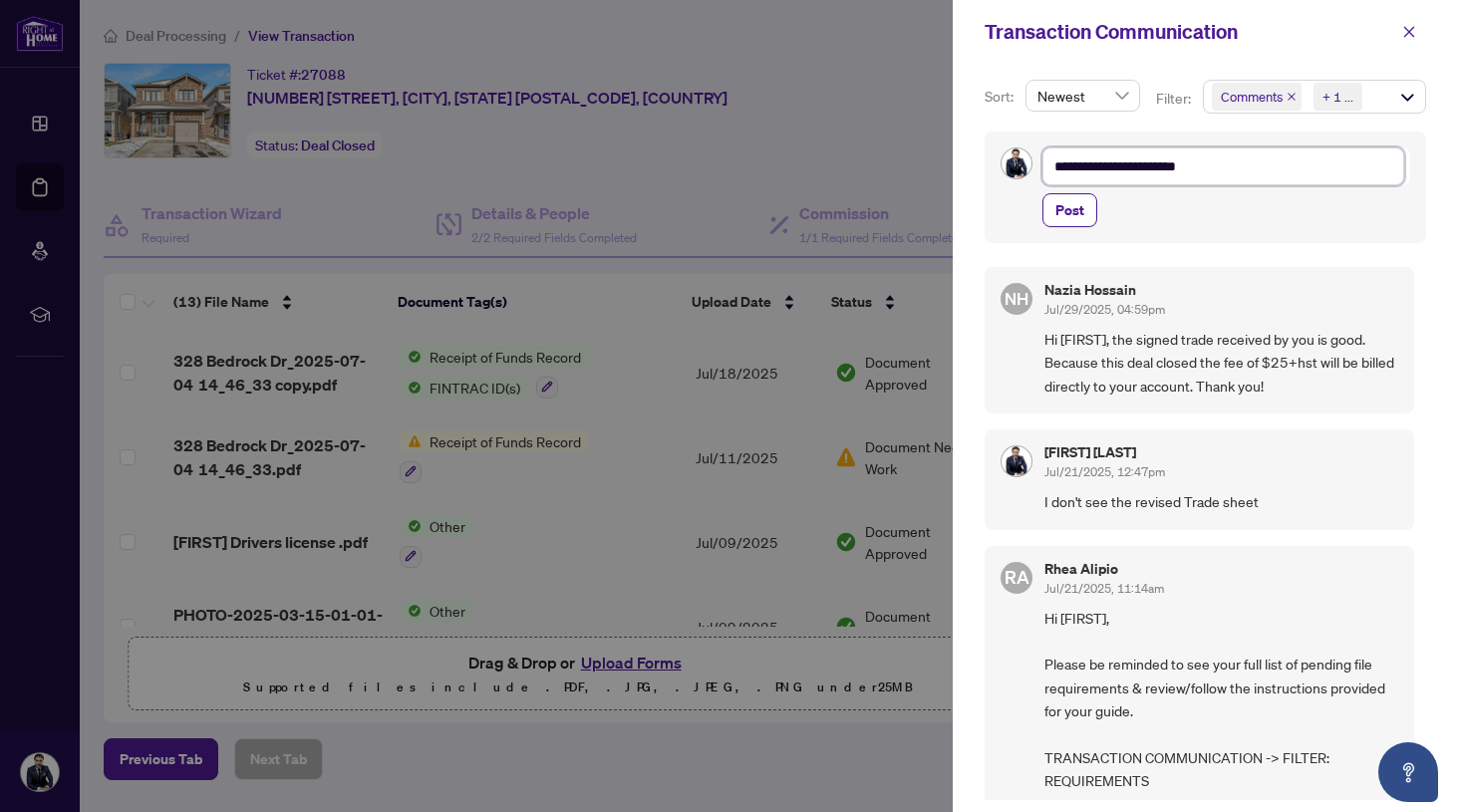 type on "**********" 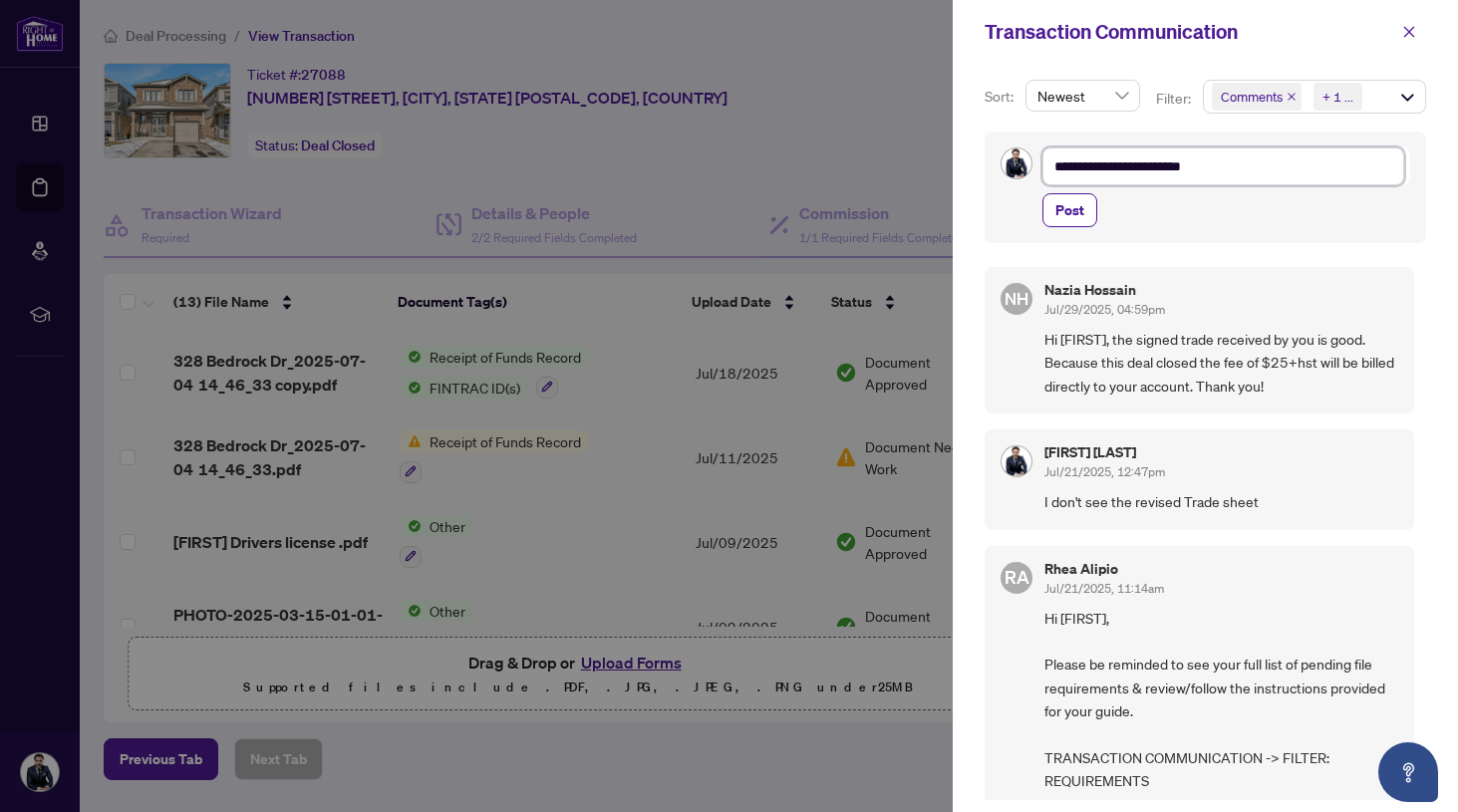 type on "**********" 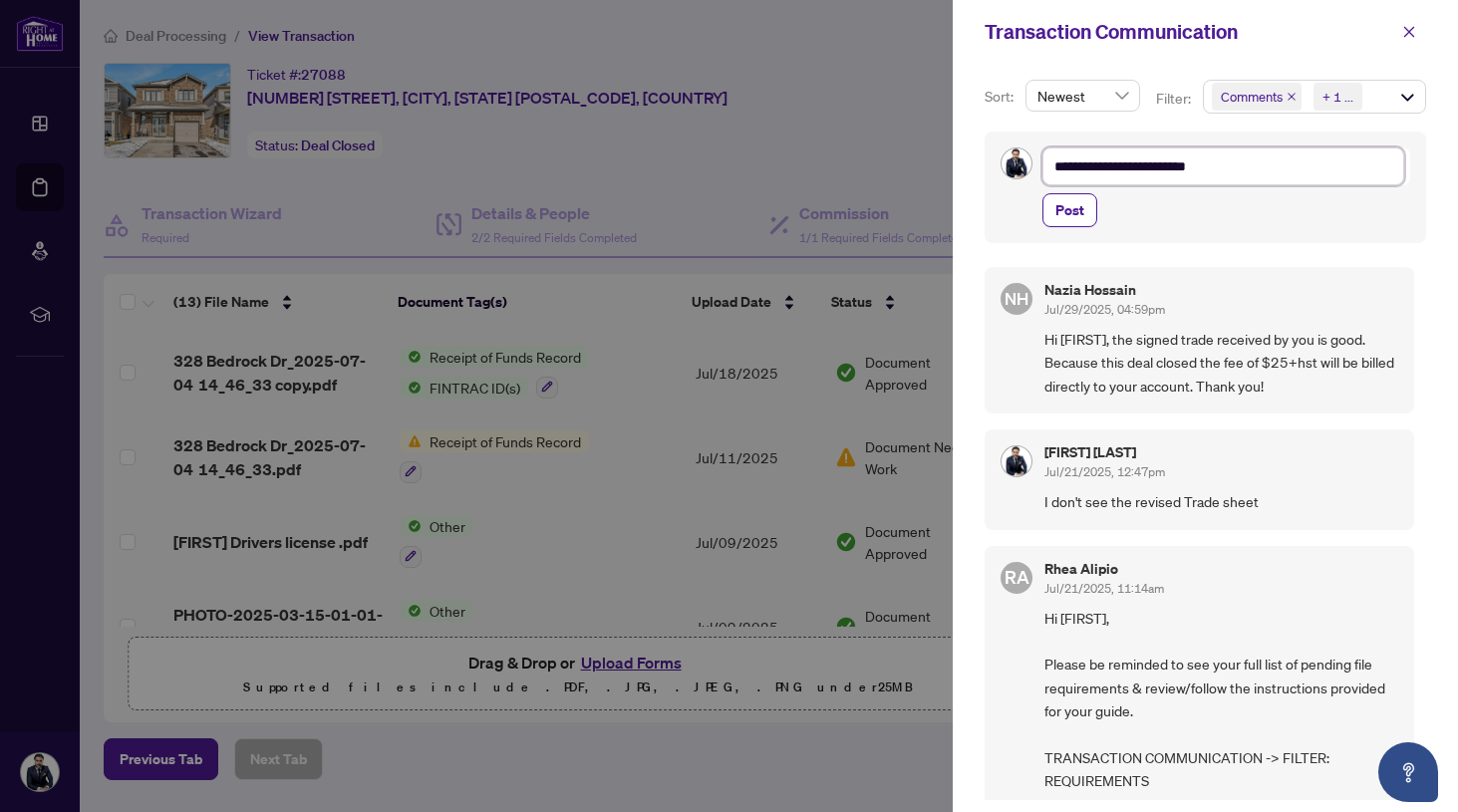 type on "**********" 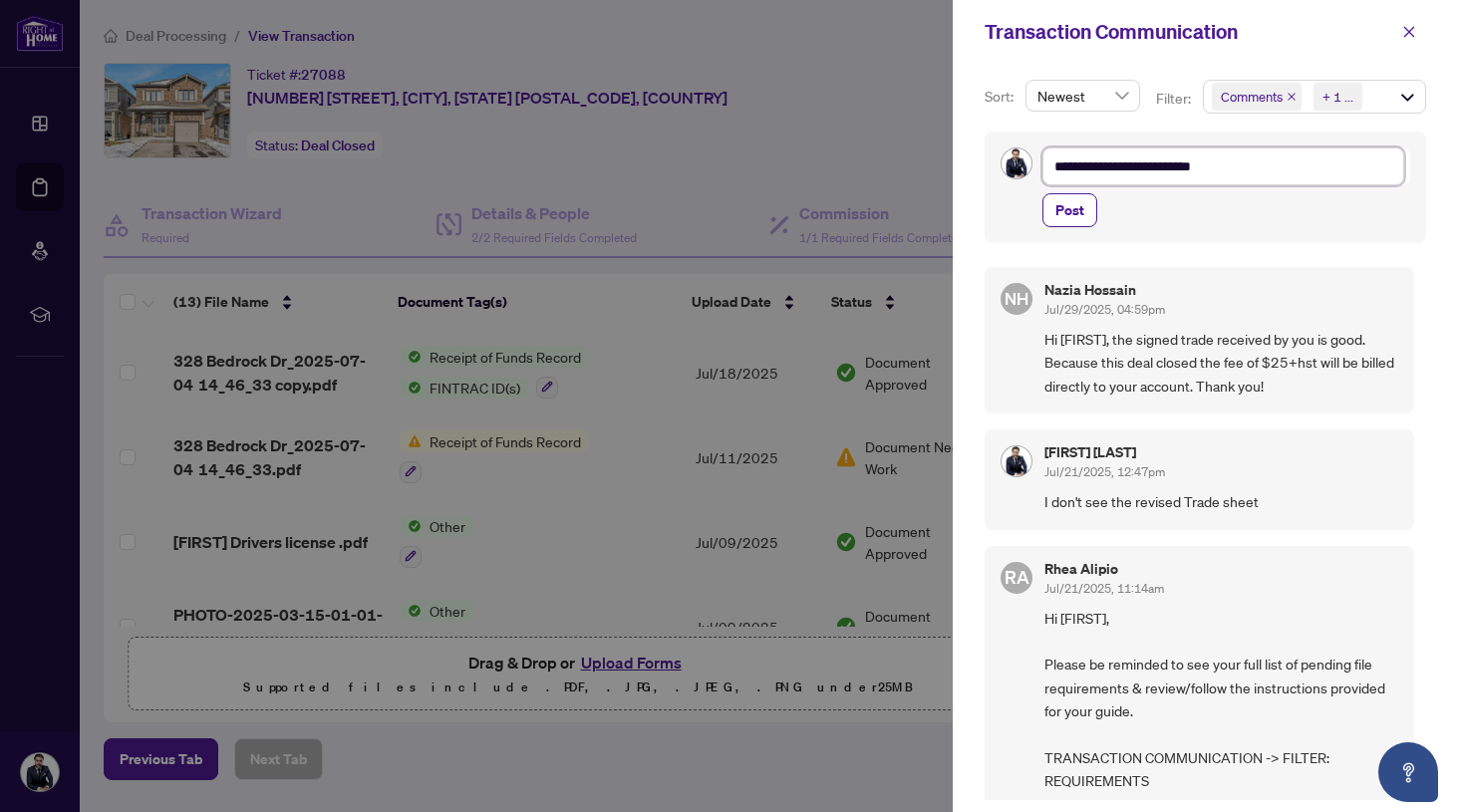 type on "**********" 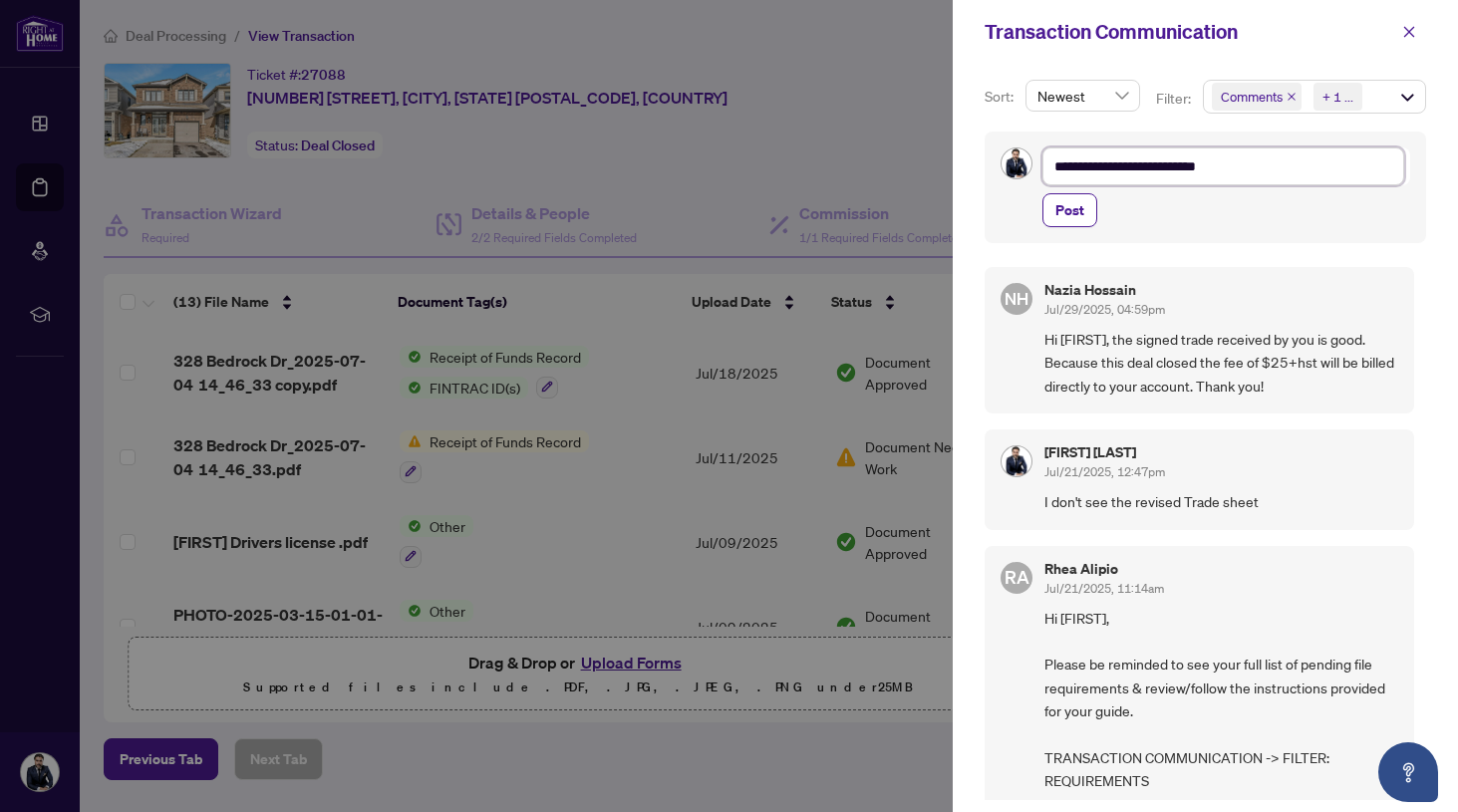 type on "**********" 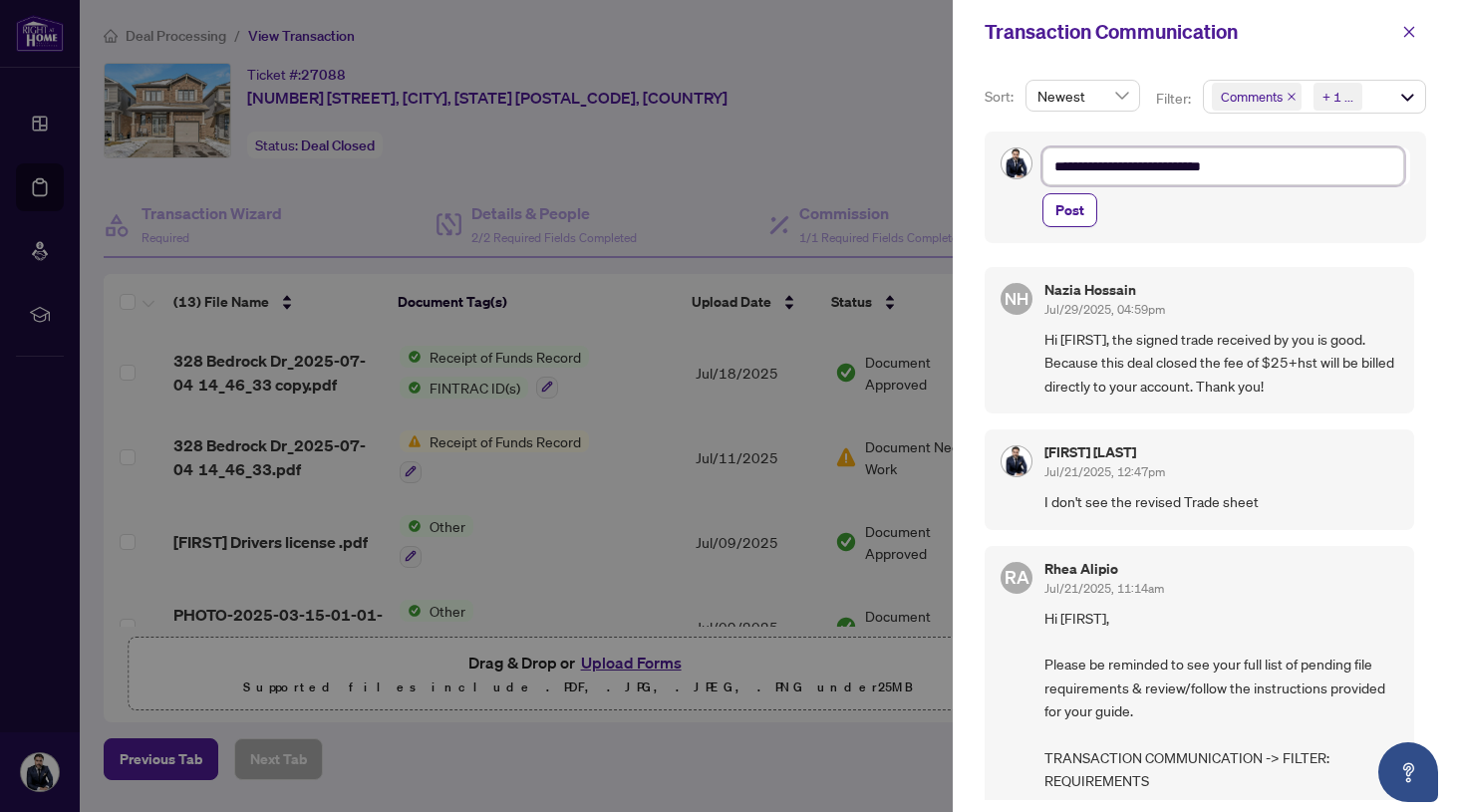 type on "**********" 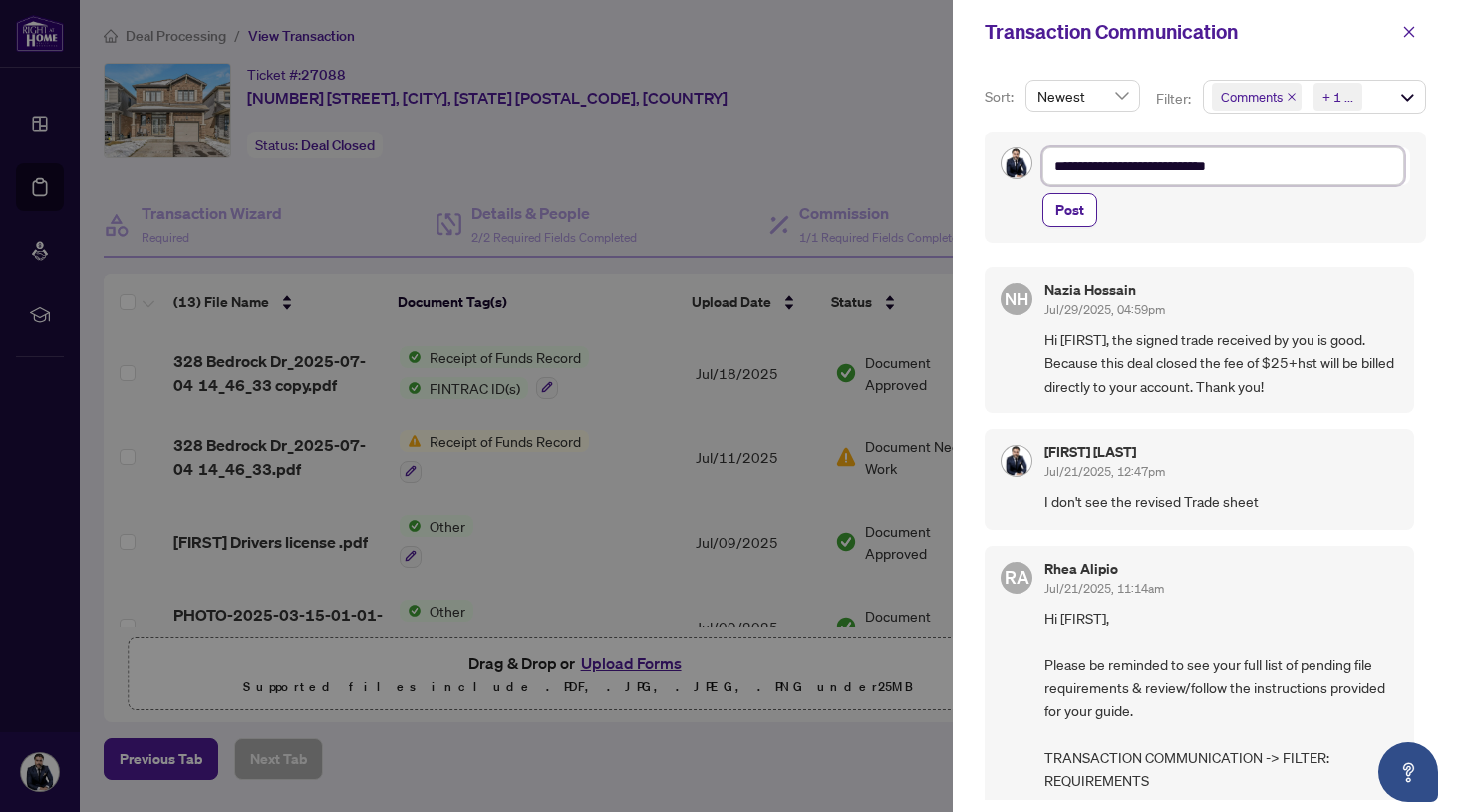 type on "**********" 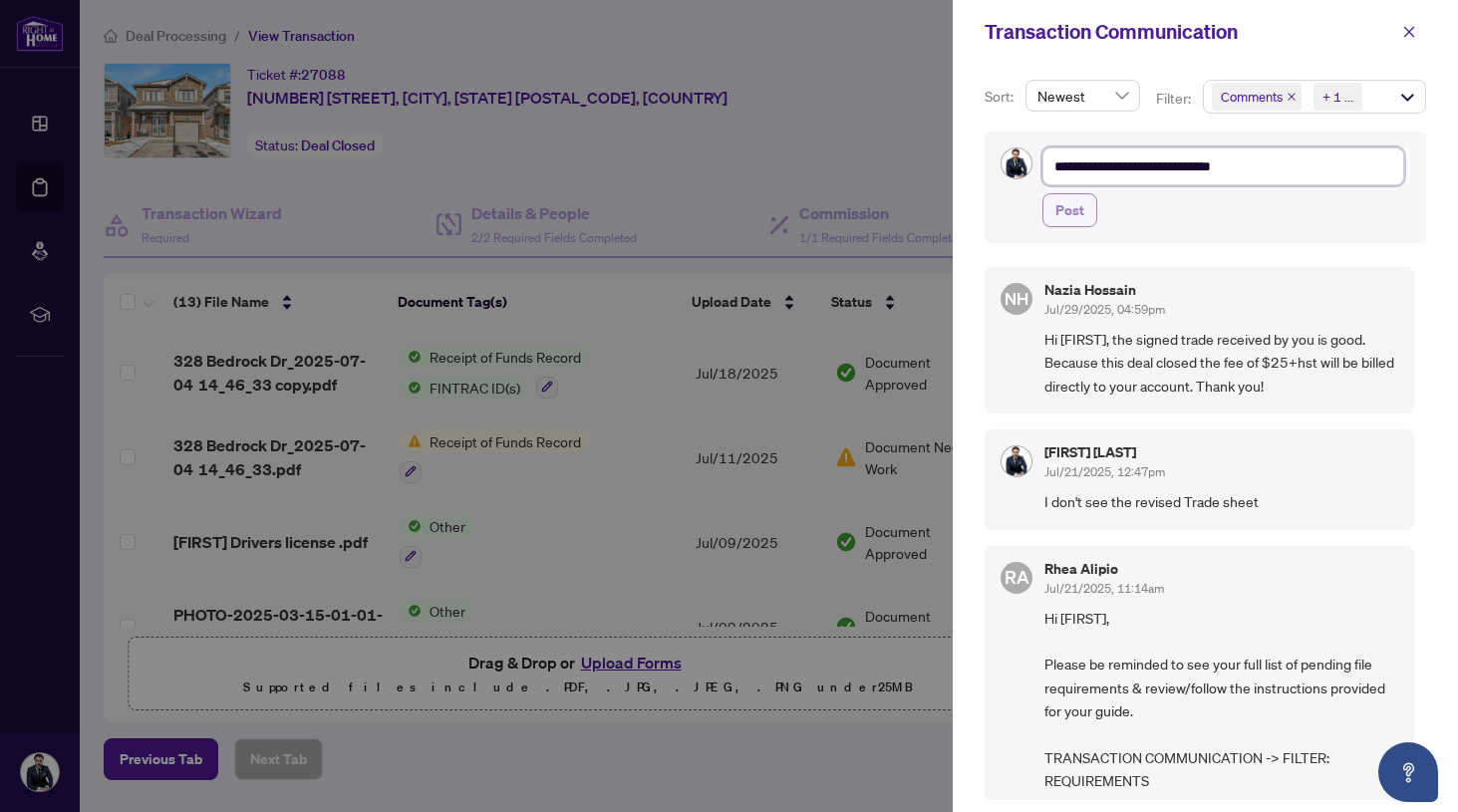 type on "**********" 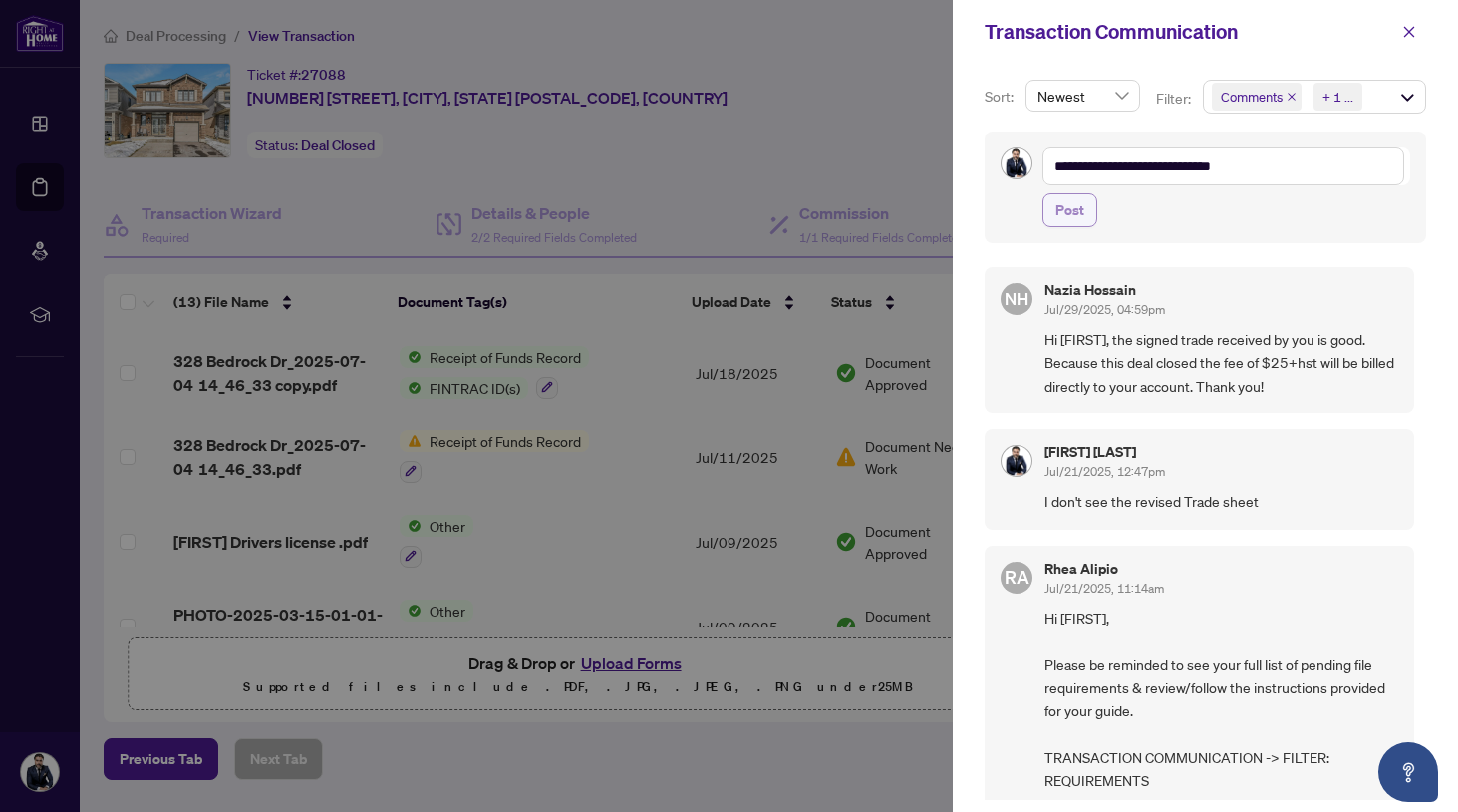 click on "Post" at bounding box center (1069, 210) 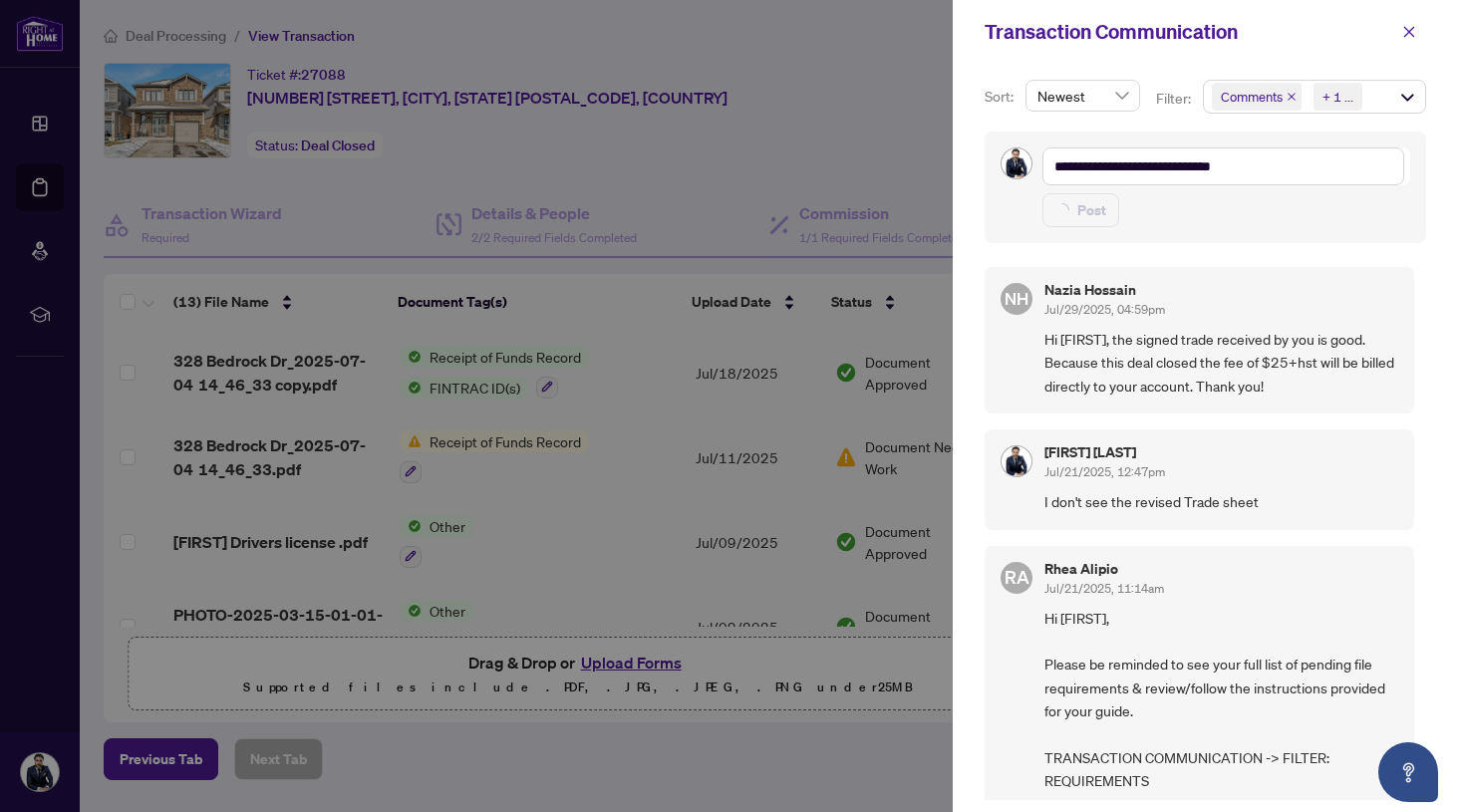 type 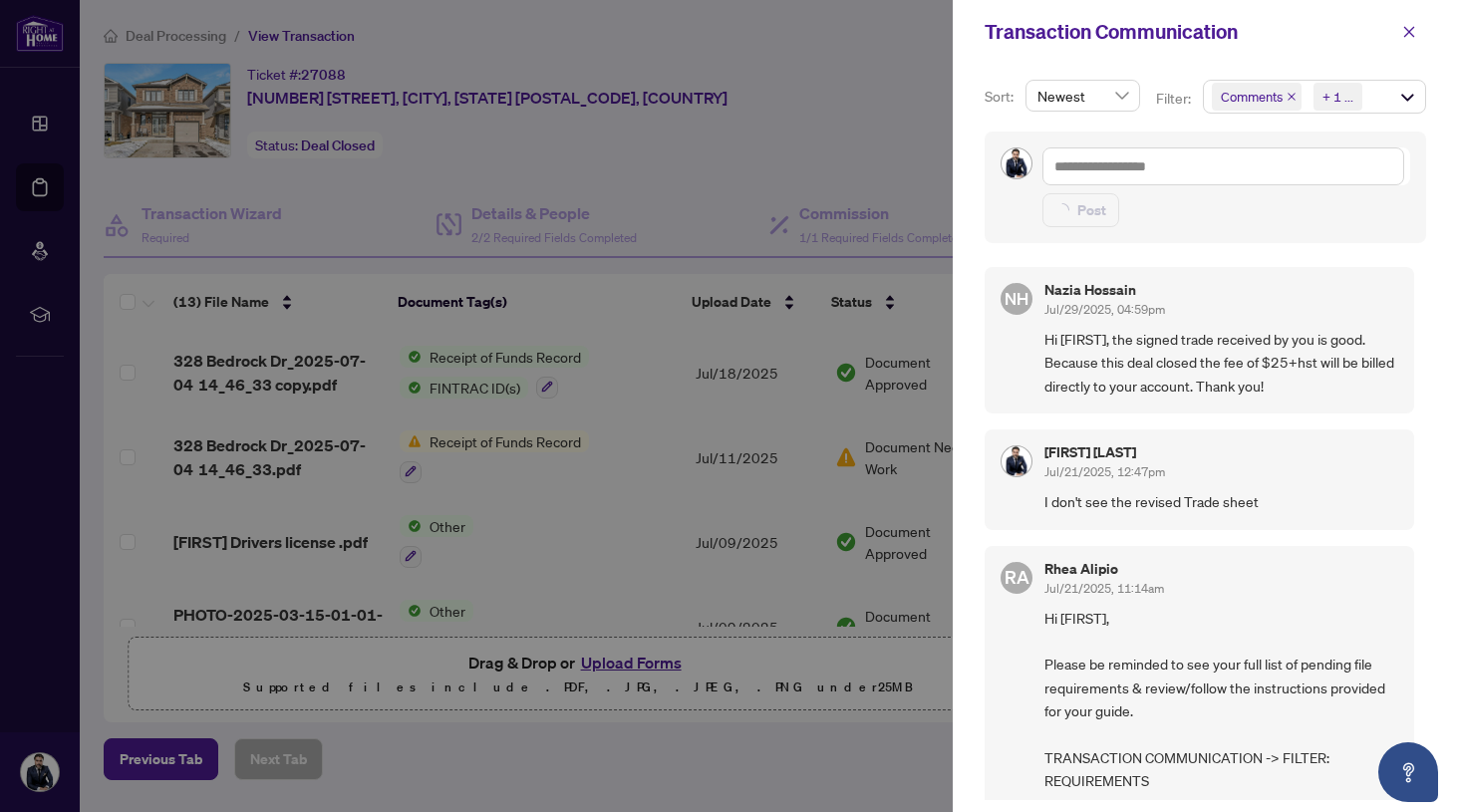type on "**********" 